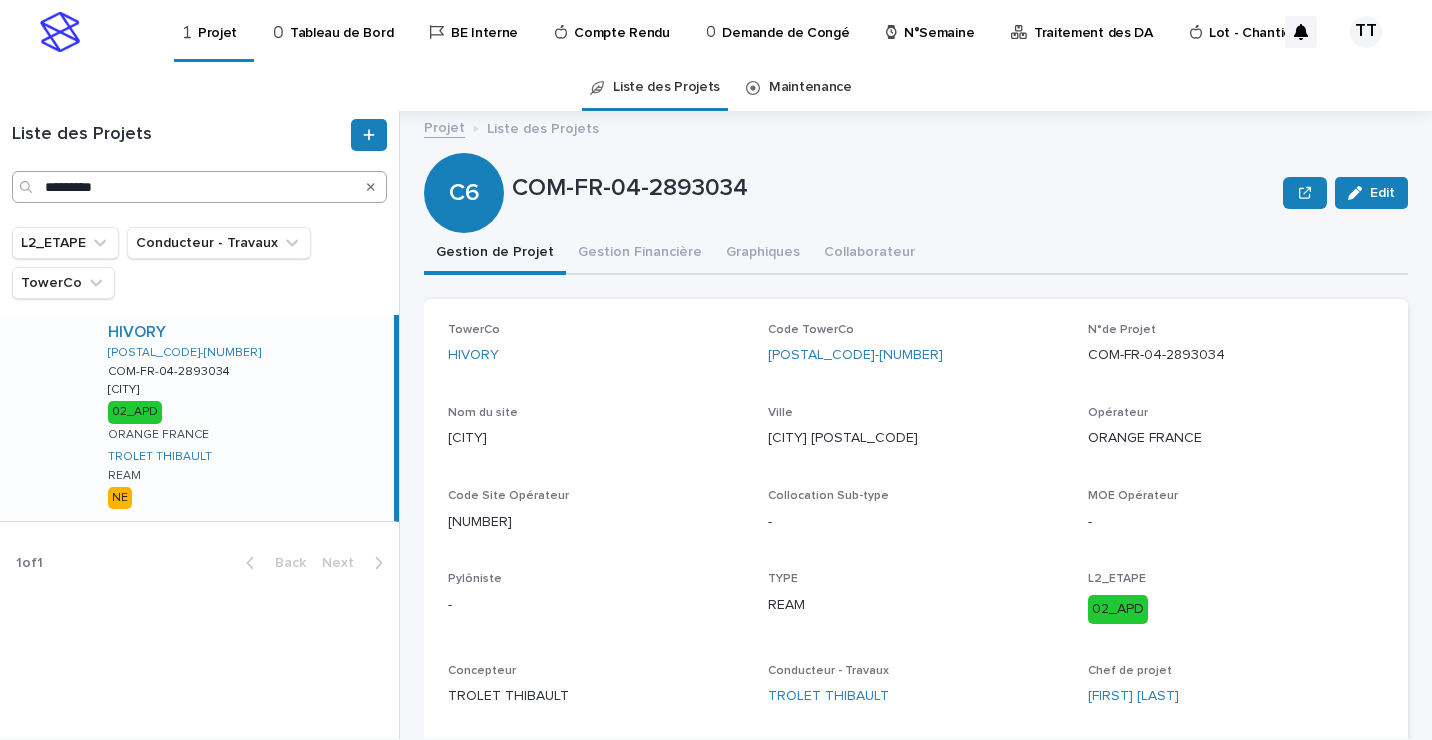 scroll, scrollTop: 0, scrollLeft: 0, axis: both 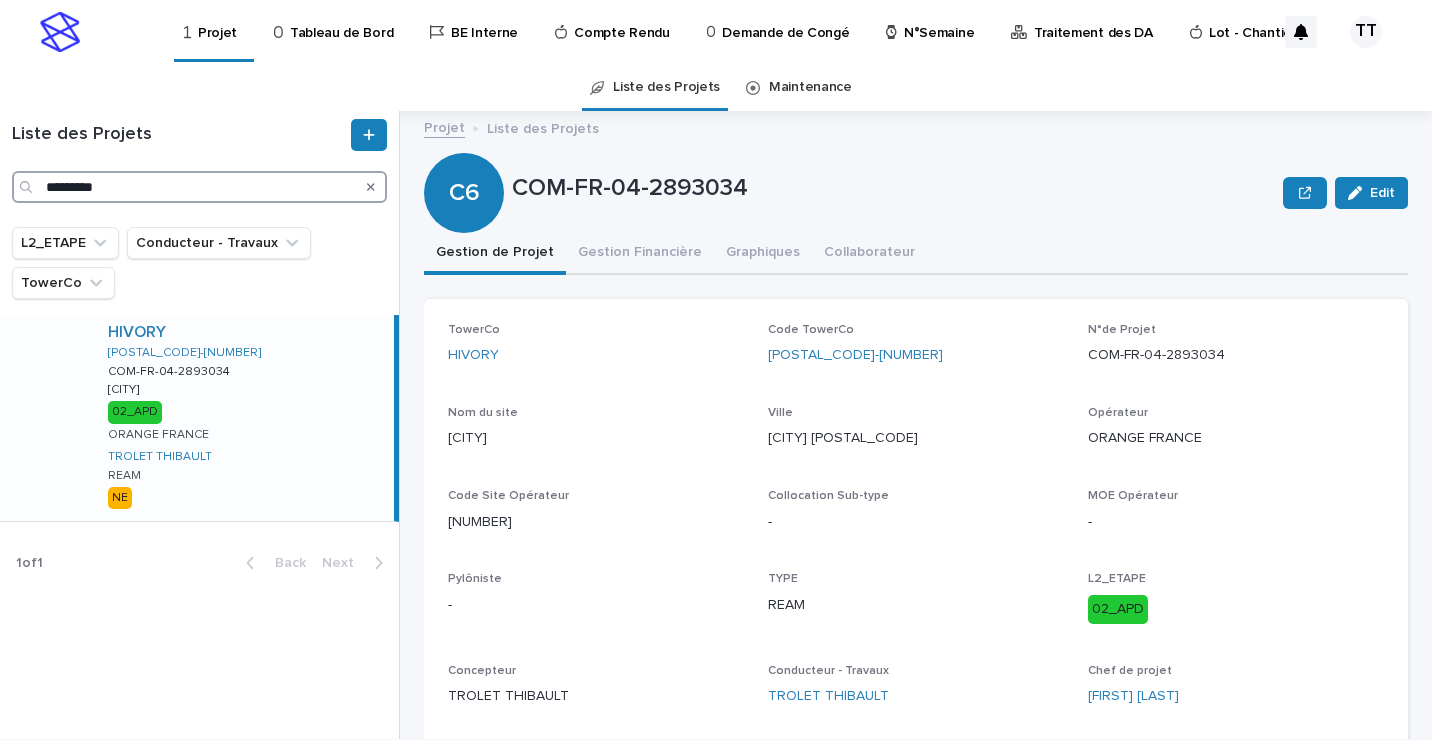 click on "*********" at bounding box center [199, 187] 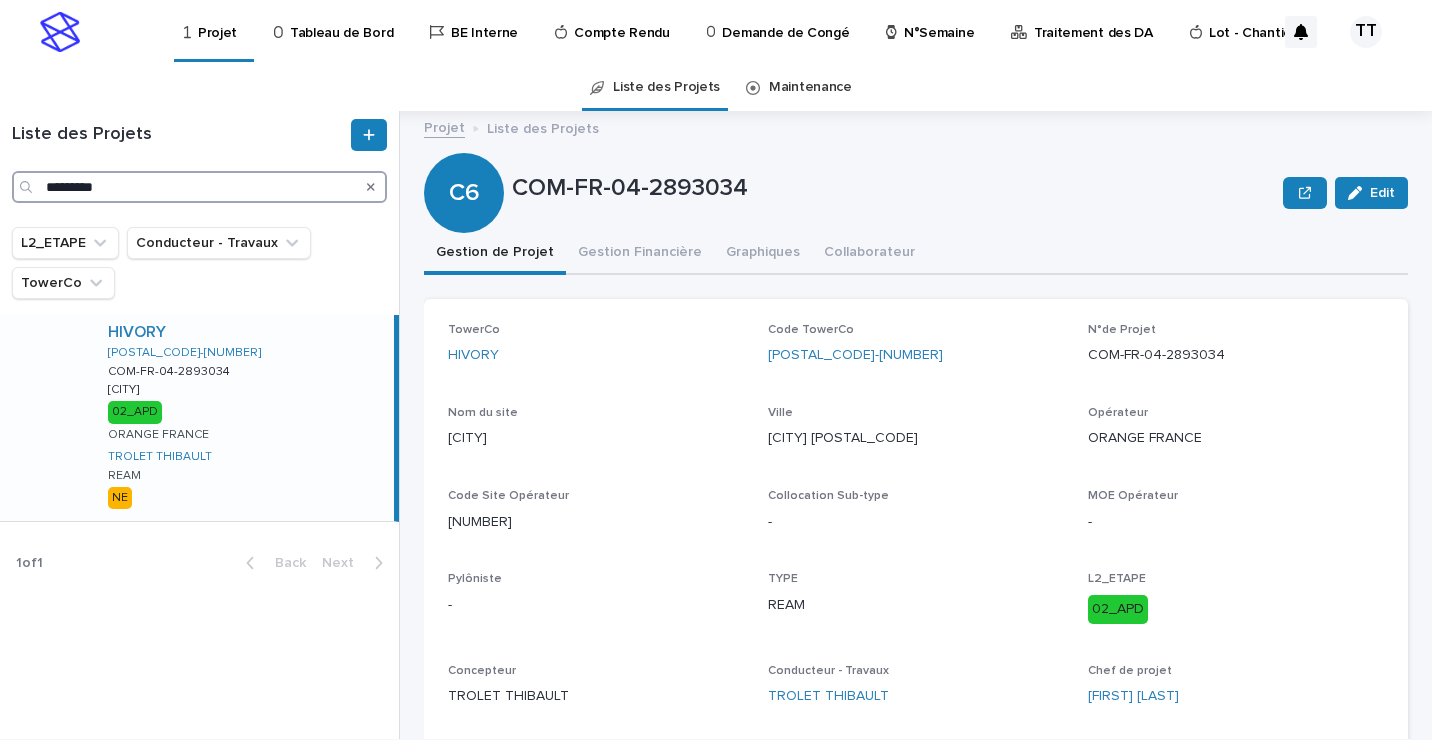 click on "*********" at bounding box center [199, 187] 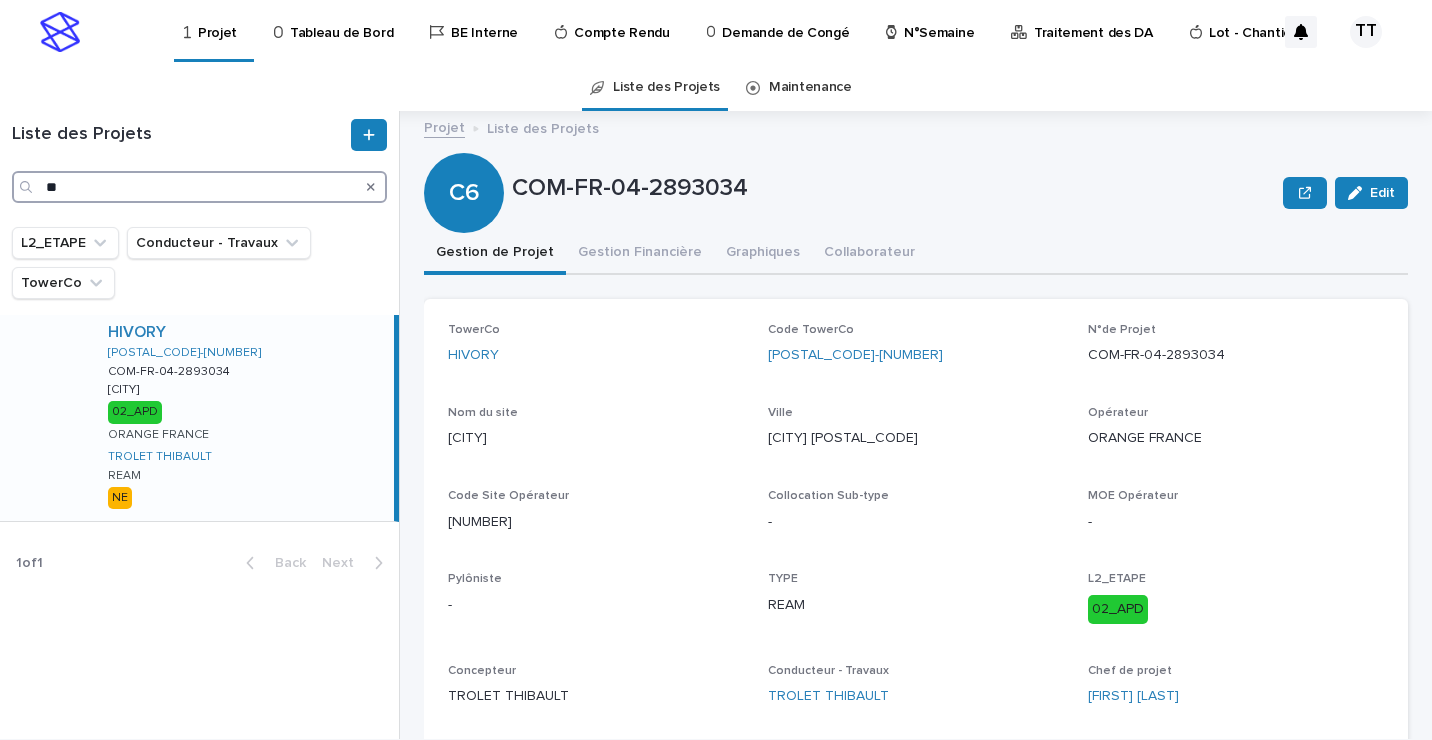type on "*" 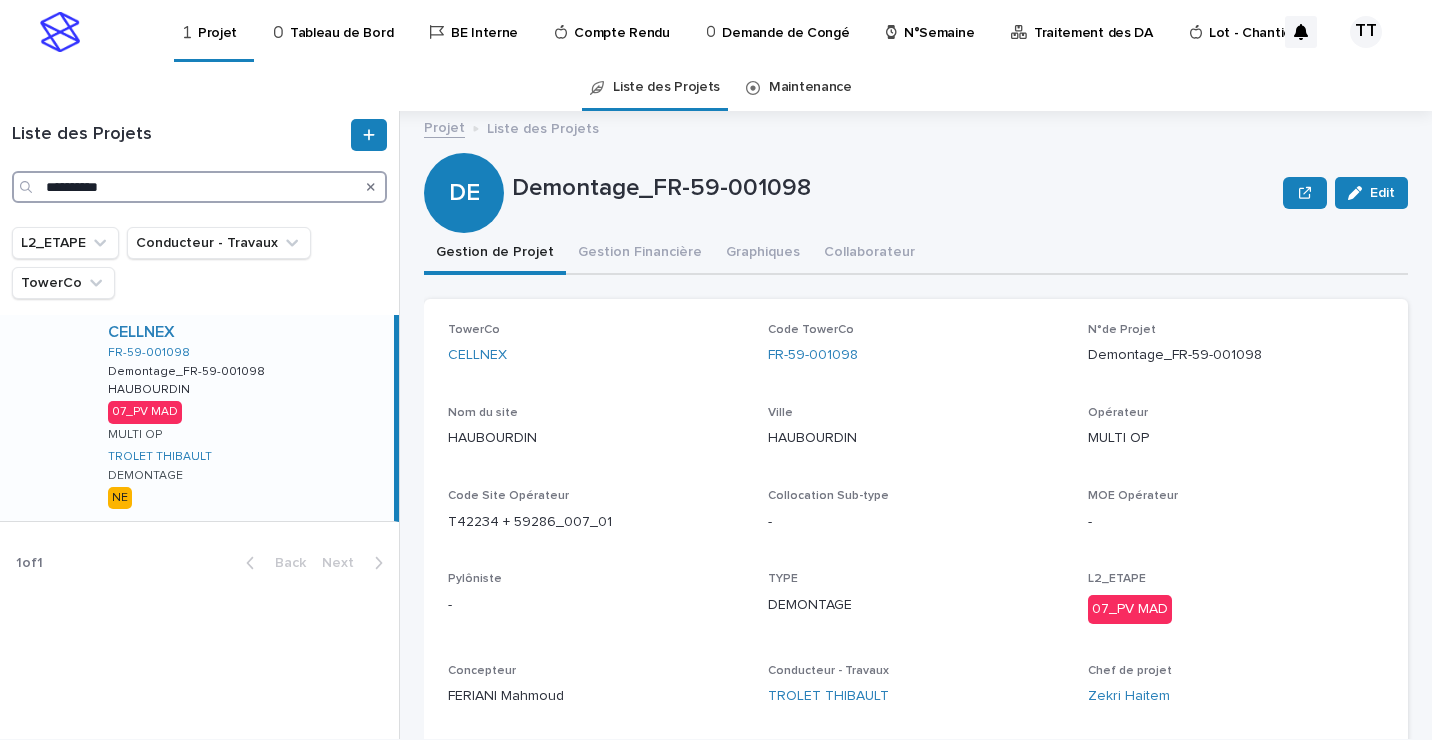 type on "**********" 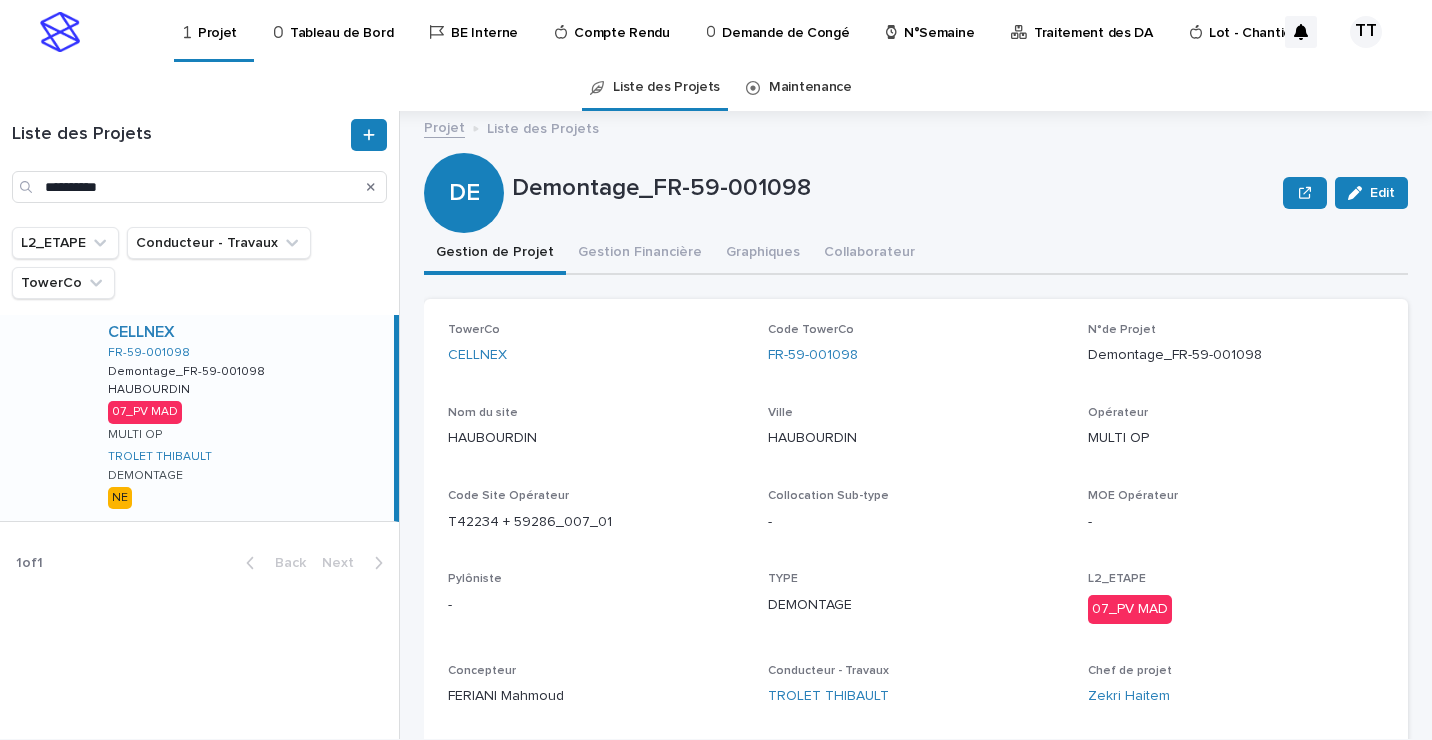 click on "CELLNEX   [POSTAL_CODE]   Demontage_[POSTAL_CODE]_[NUMBER] Demontage_[POSTAL_CODE]_[NUMBER]   HAUBOURDIN HAUBOURDIN   07_PV MAD MULTI OP TROLET THIBAULT   DEMONTAGE NE" at bounding box center [243, 418] 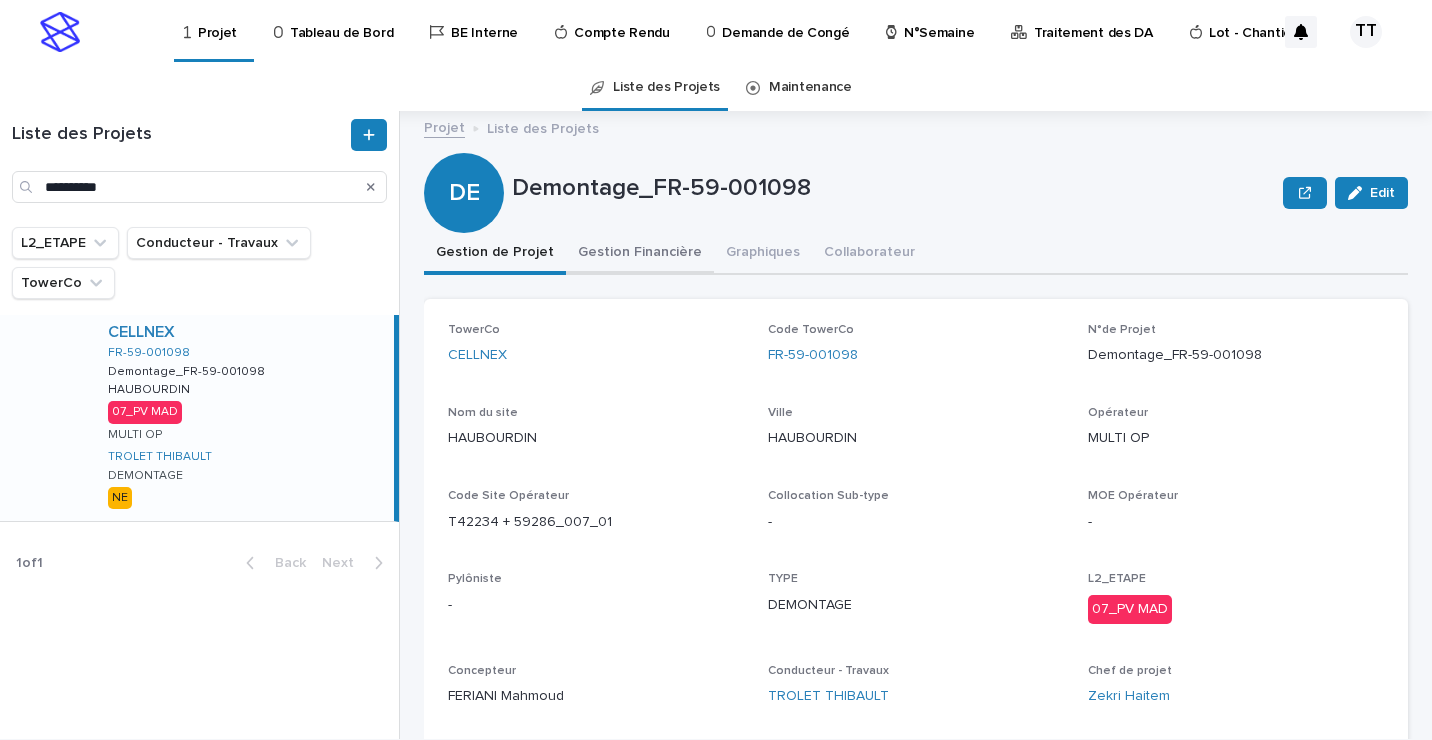 click on "Gestion Financière" at bounding box center [640, 254] 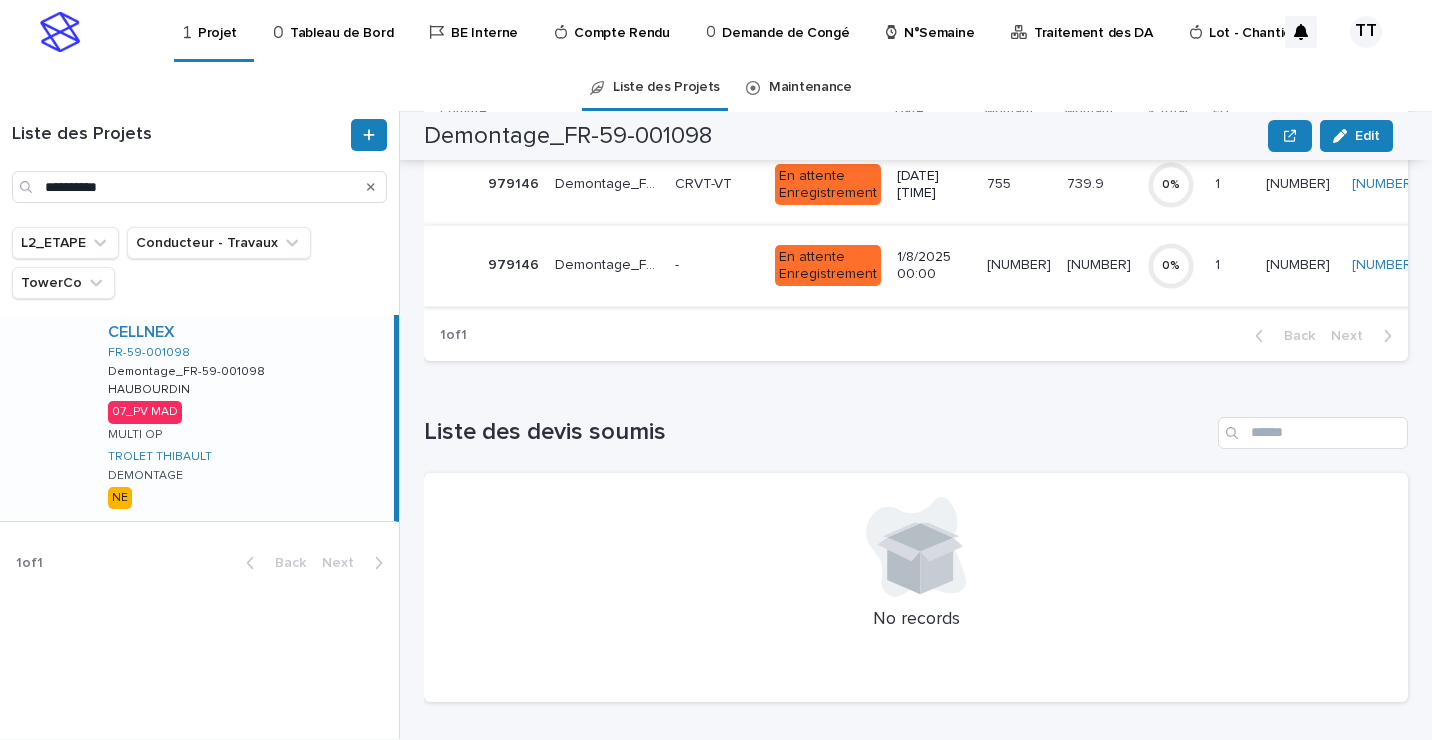 scroll, scrollTop: 200, scrollLeft: 0, axis: vertical 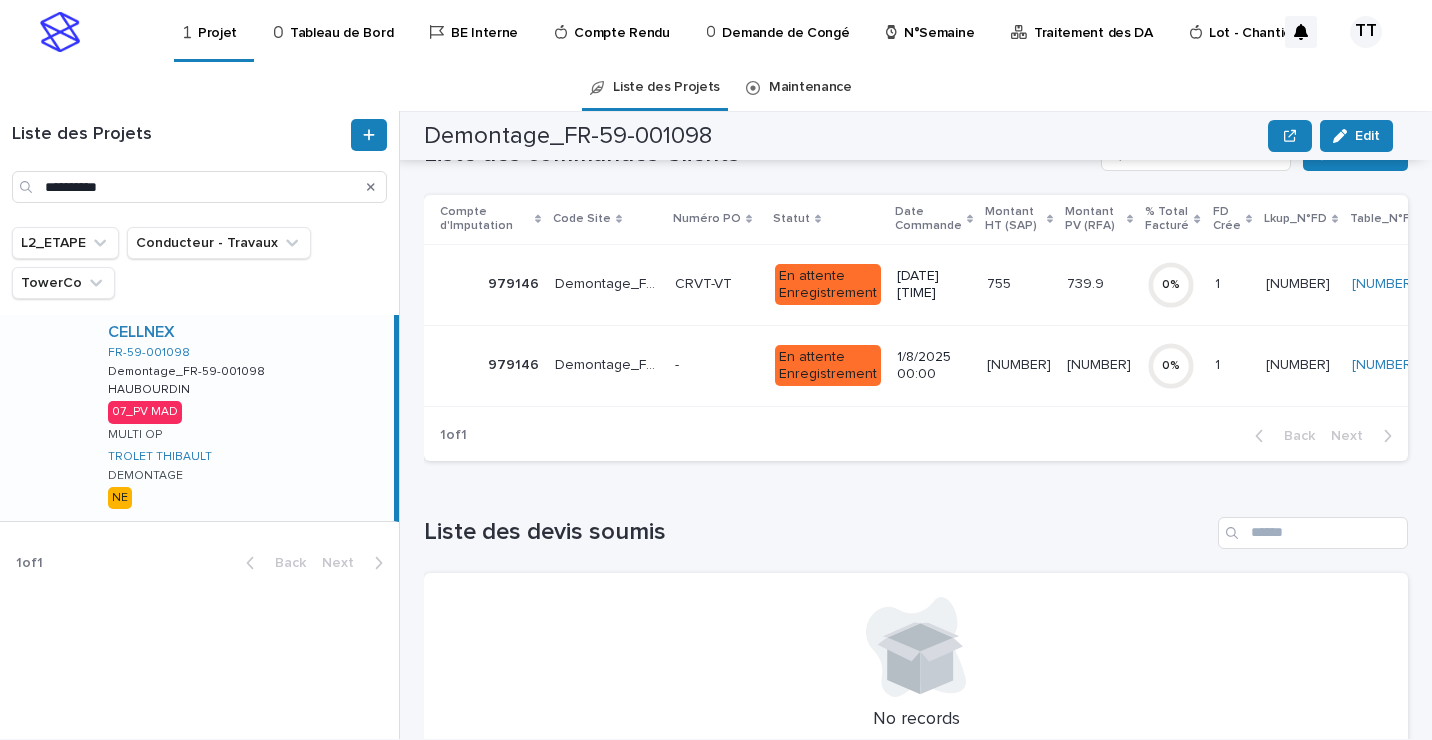 click on "1/8/2025 00:00" at bounding box center [934, 365] 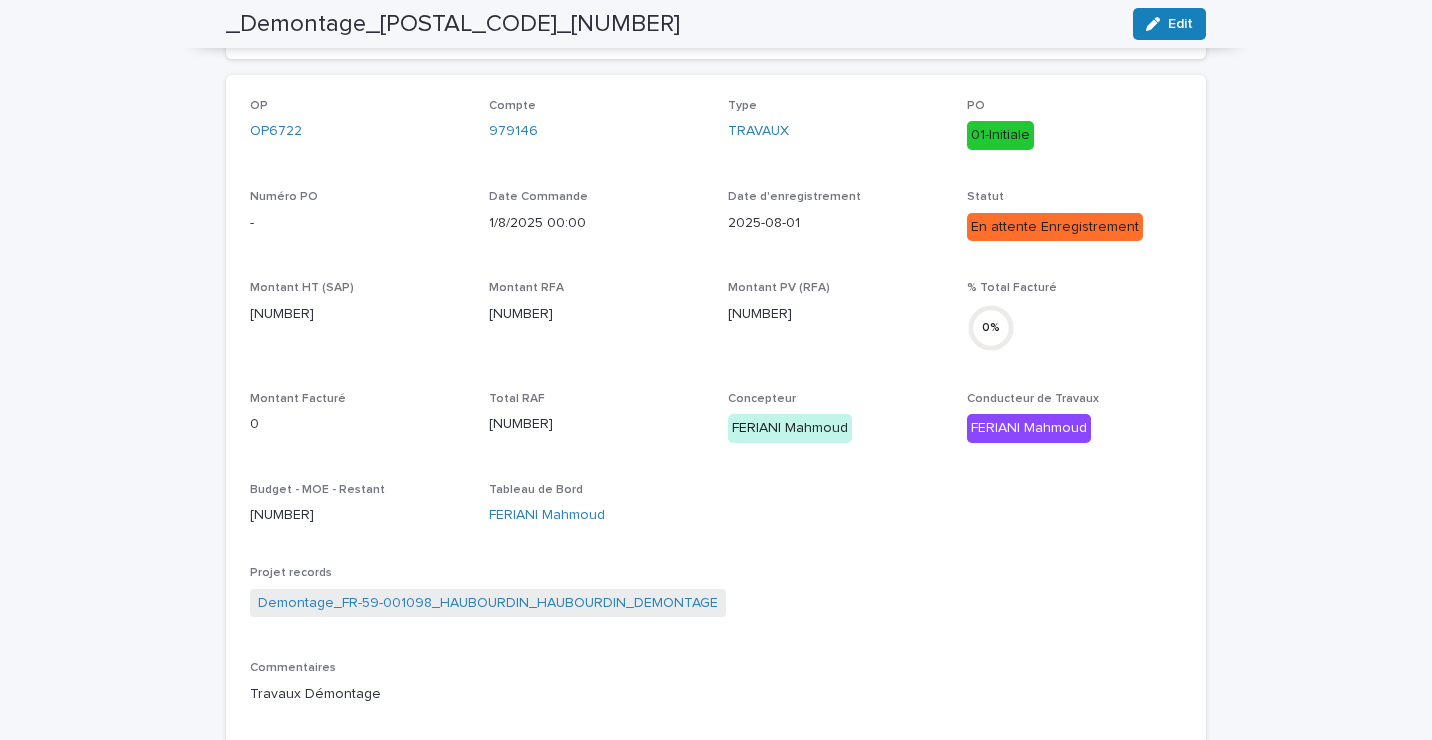 scroll, scrollTop: 0, scrollLeft: 0, axis: both 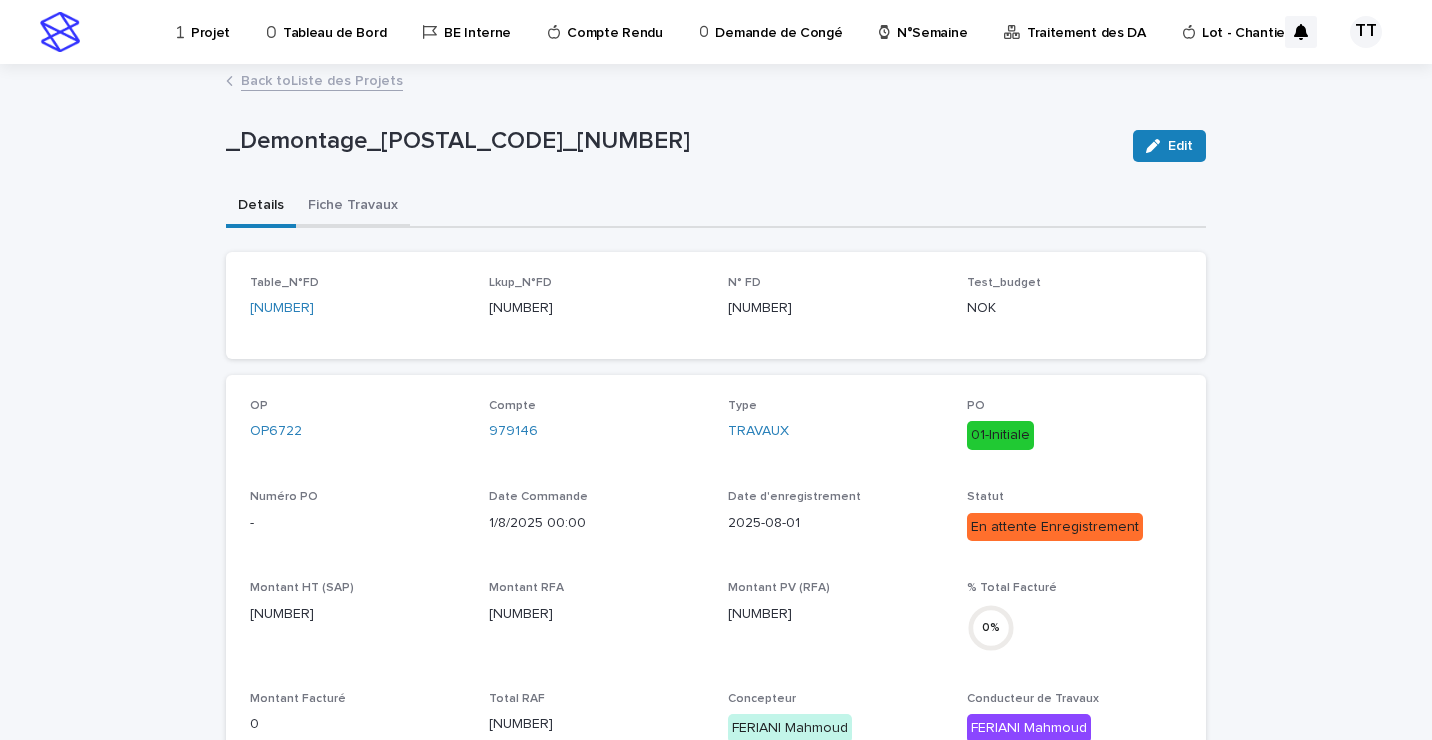 click on "Fiche Travaux" at bounding box center [353, 207] 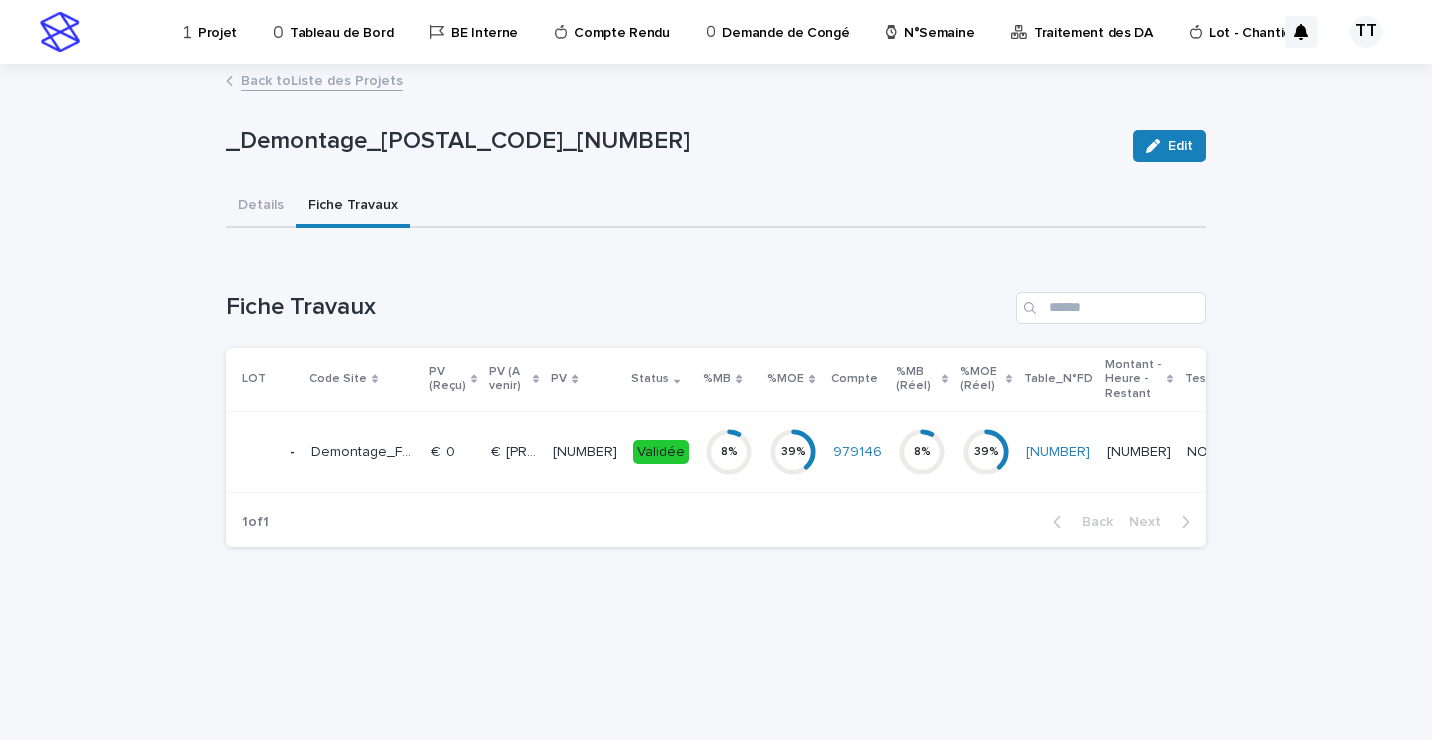 click on "[NUMBER]" at bounding box center (587, 450) 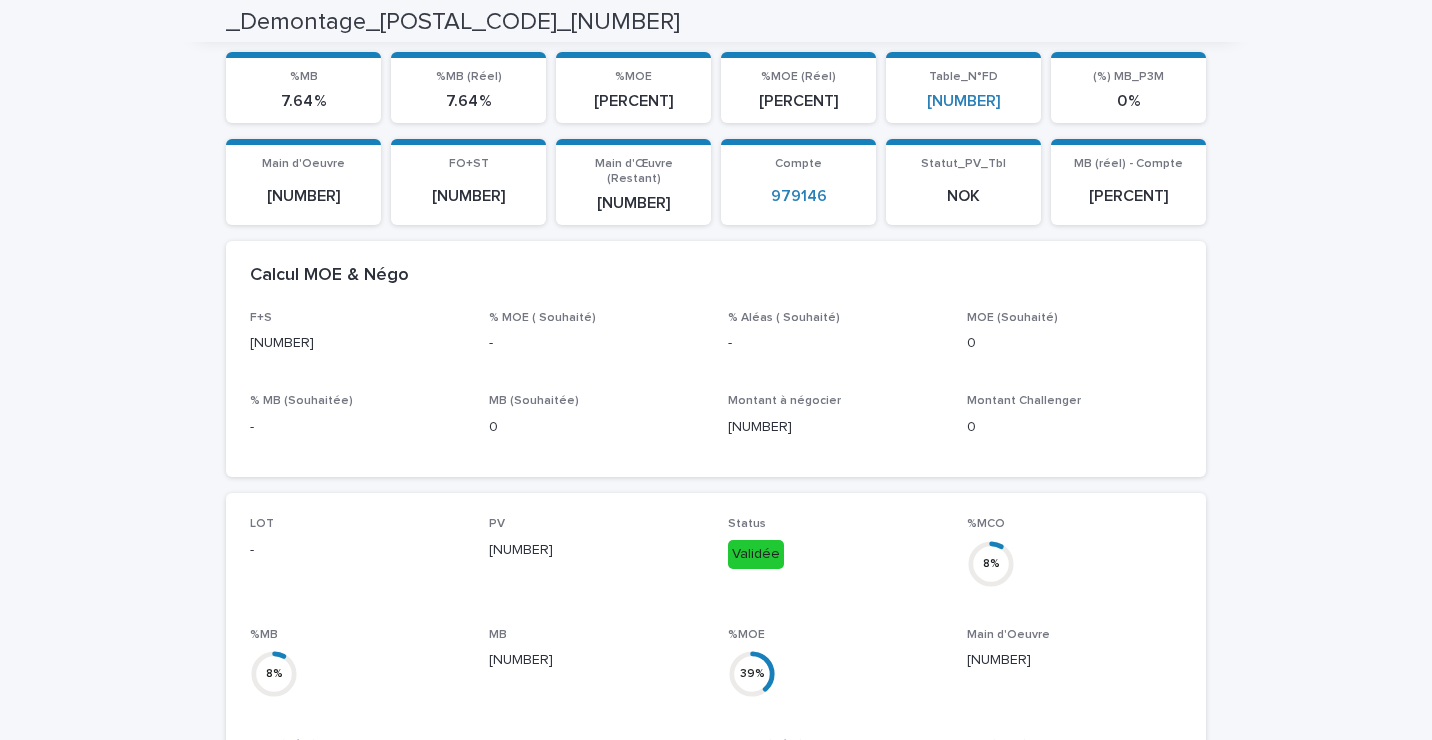 scroll, scrollTop: 0, scrollLeft: 0, axis: both 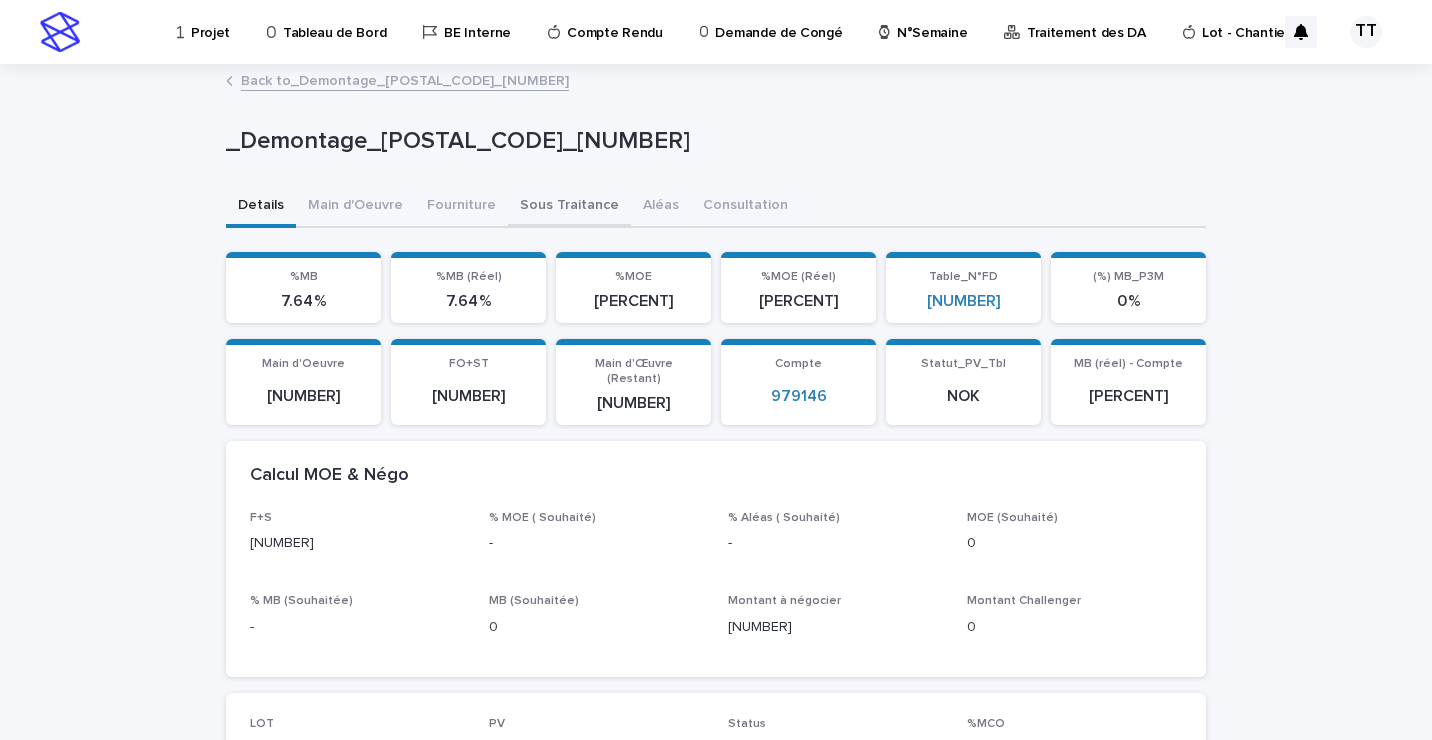 click on "Sous Traitance" at bounding box center [569, 207] 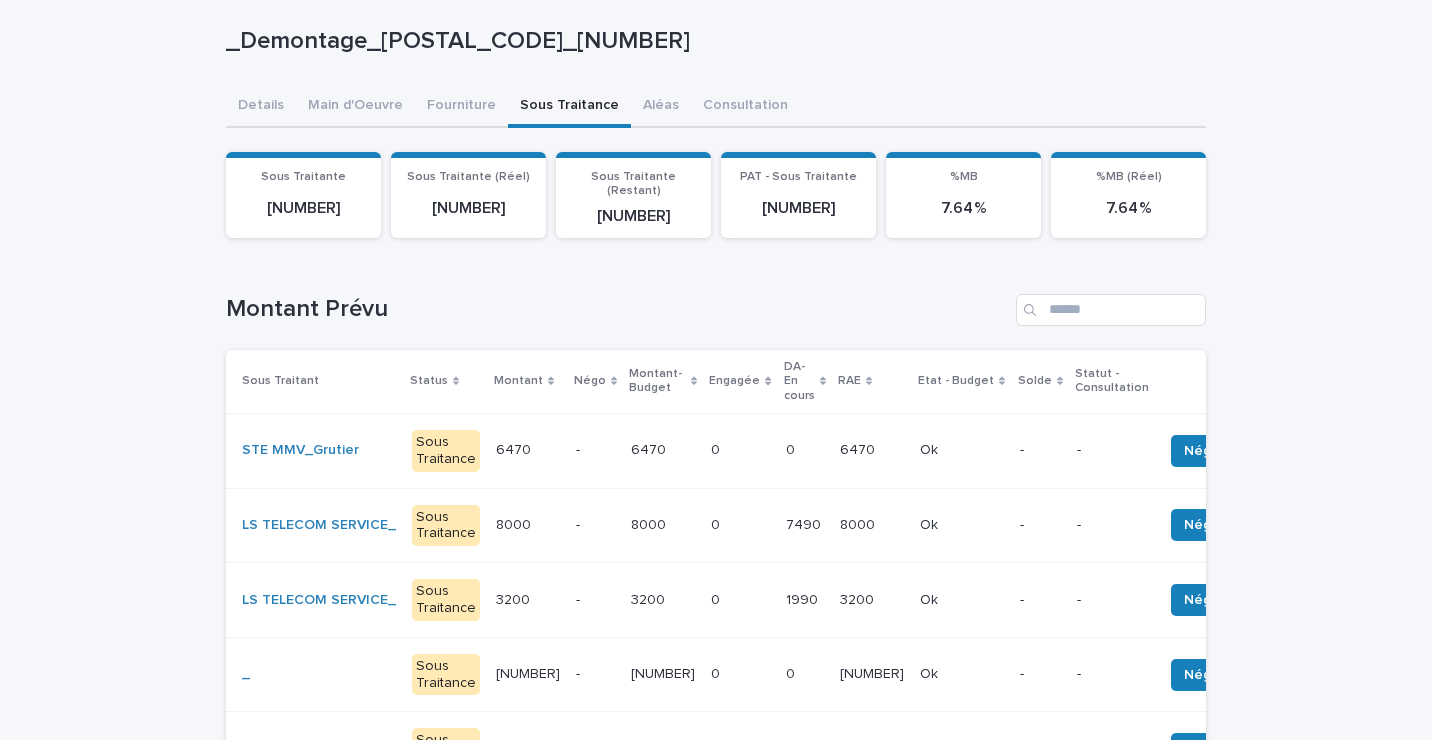 scroll, scrollTop: 200, scrollLeft: 0, axis: vertical 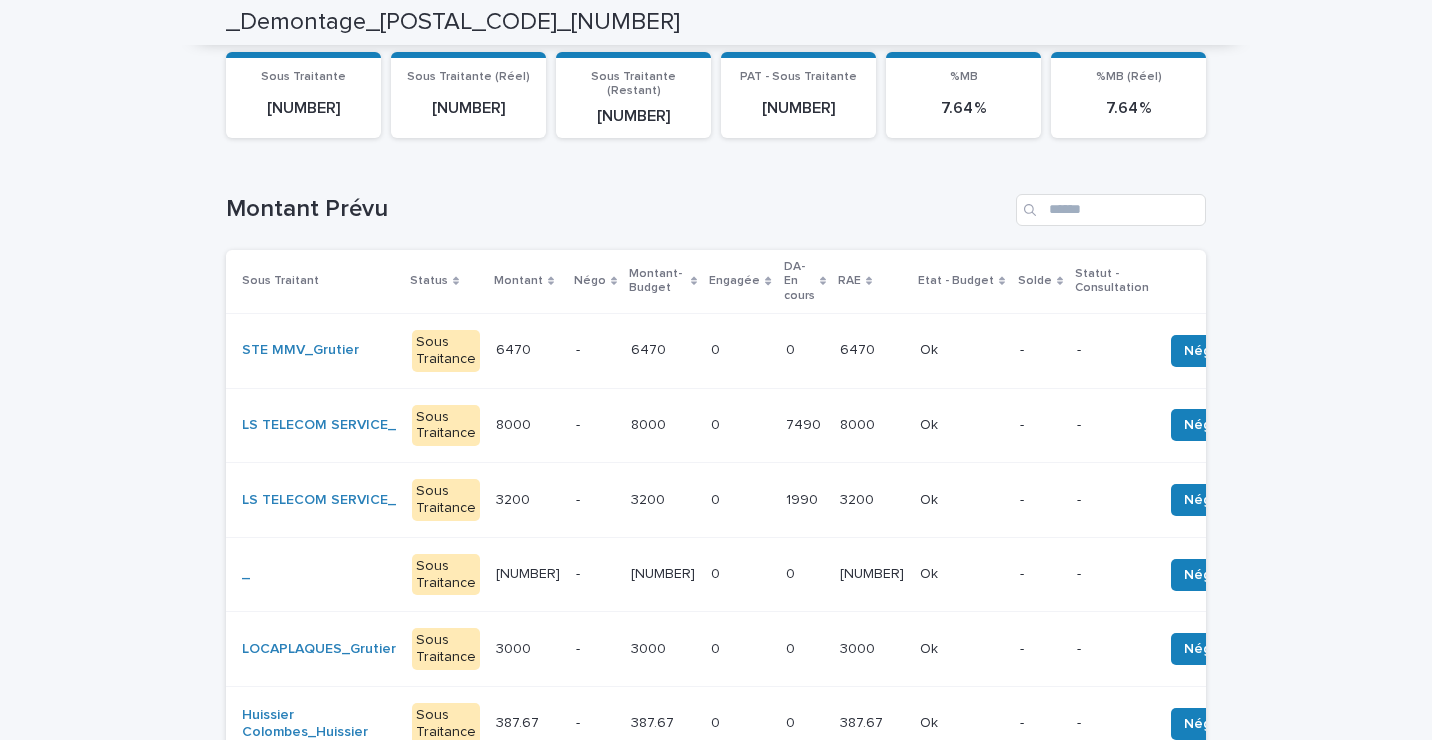 click on "[NUMBER] [NUMBER]" at bounding box center [872, 350] 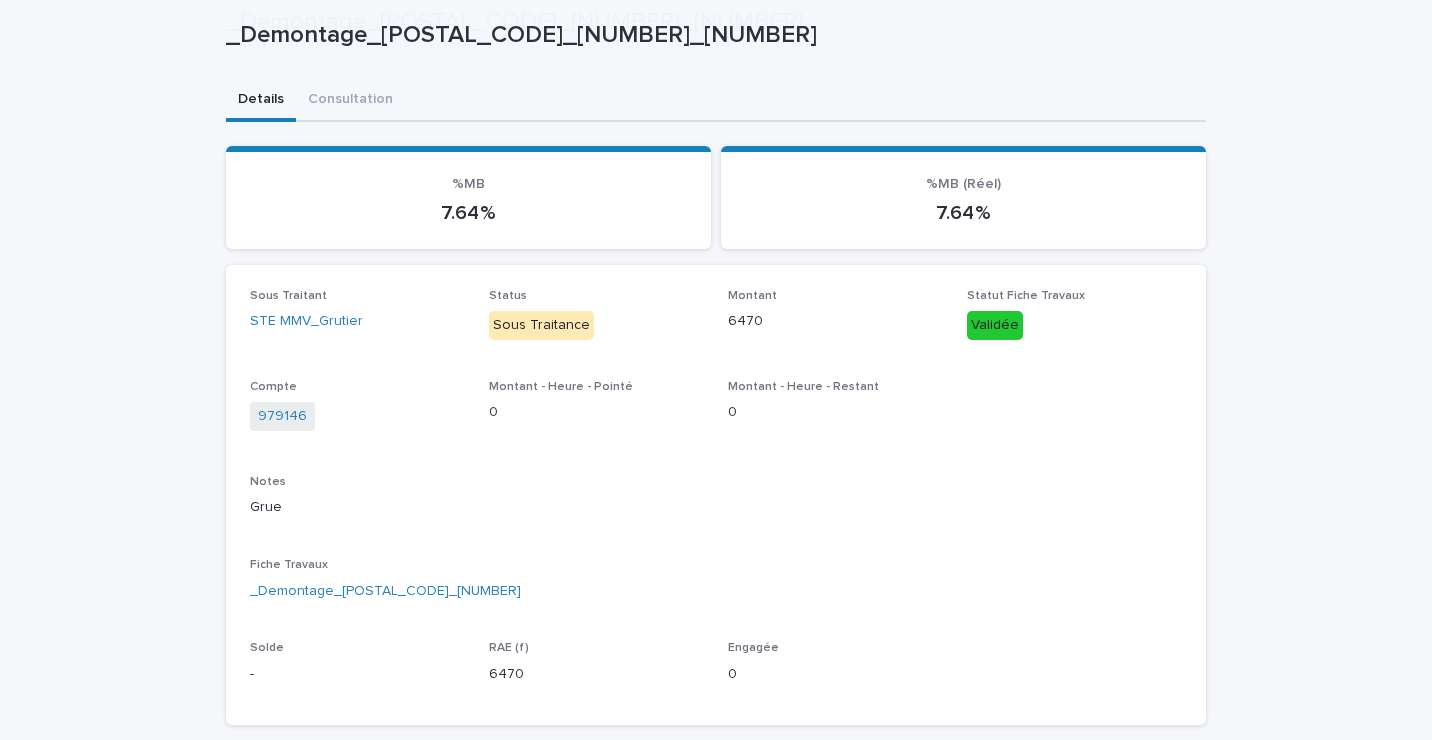 scroll, scrollTop: 306, scrollLeft: 0, axis: vertical 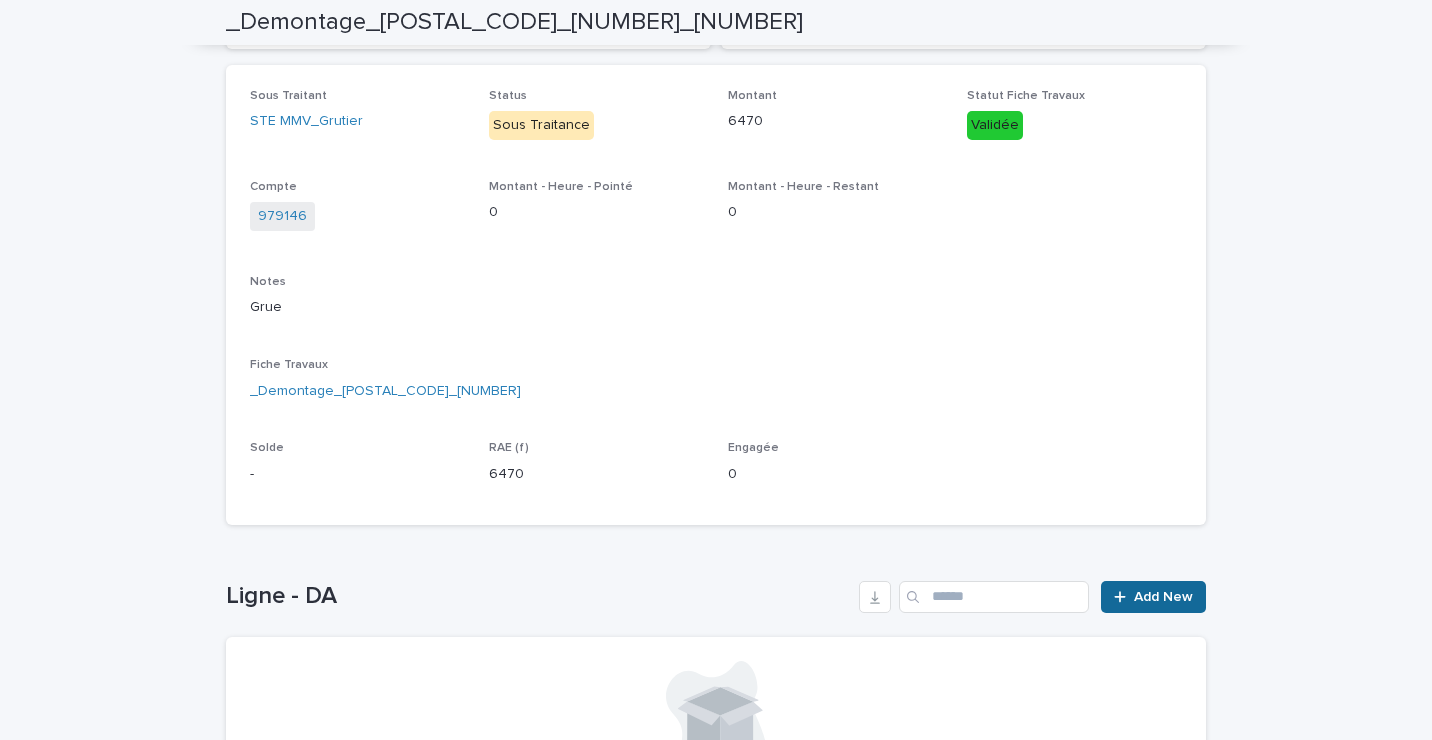 click on "Add New" at bounding box center (1153, 597) 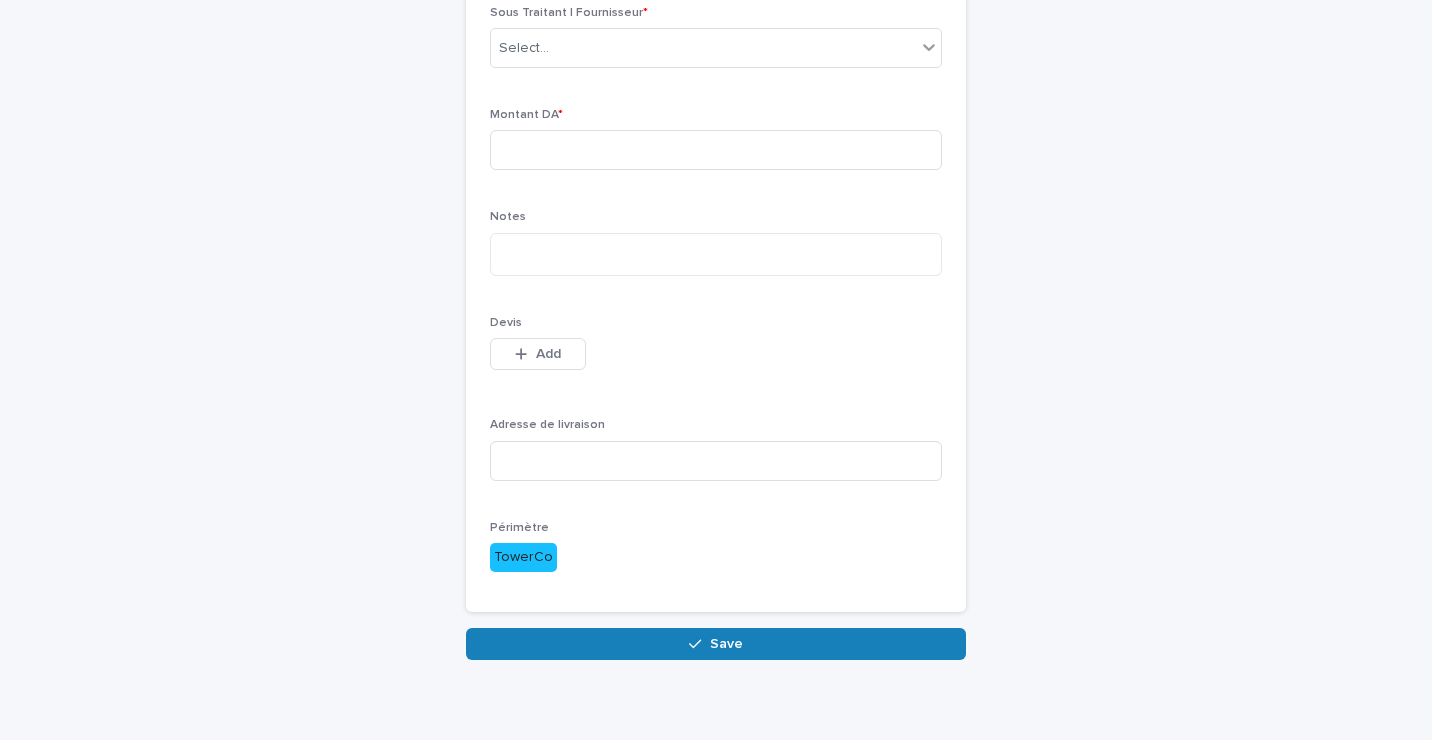 scroll, scrollTop: 0, scrollLeft: 0, axis: both 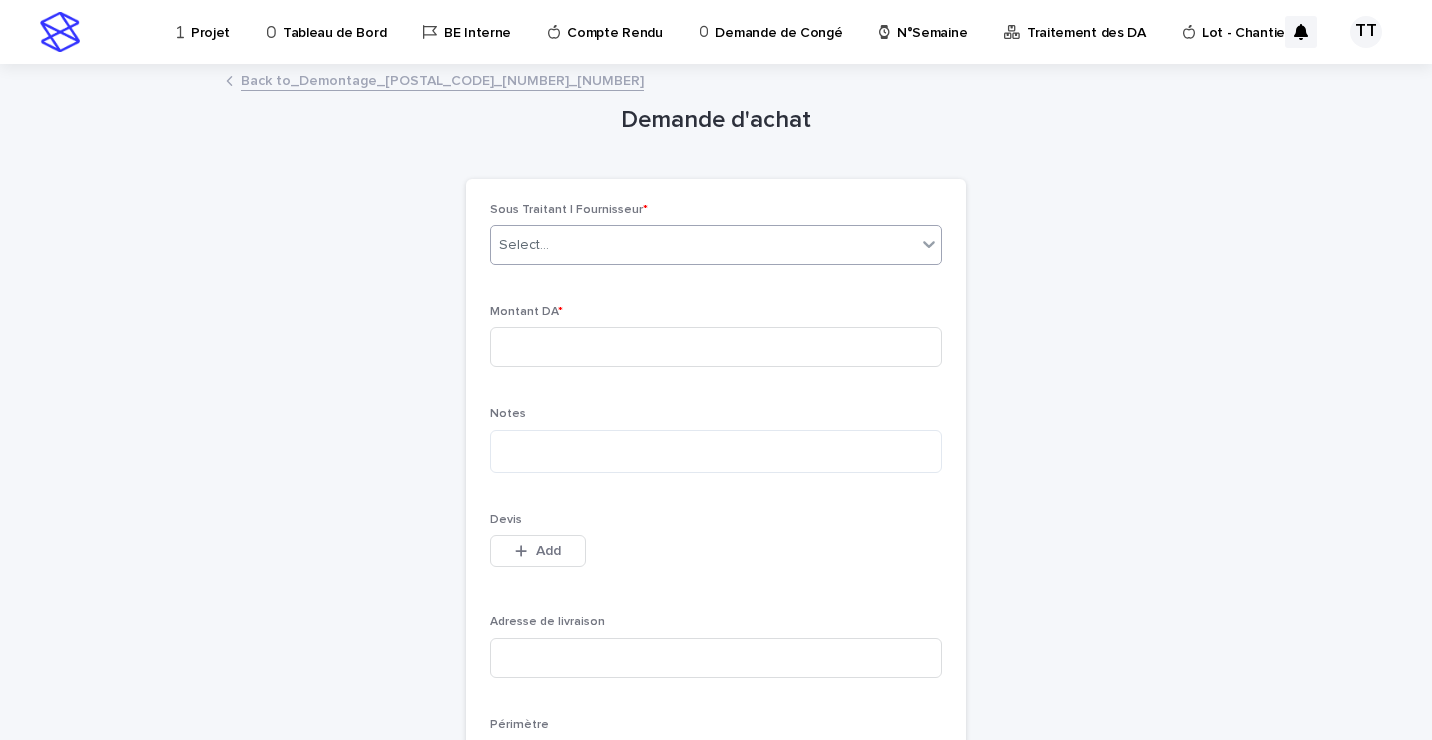 click on "Select..." at bounding box center [703, 245] 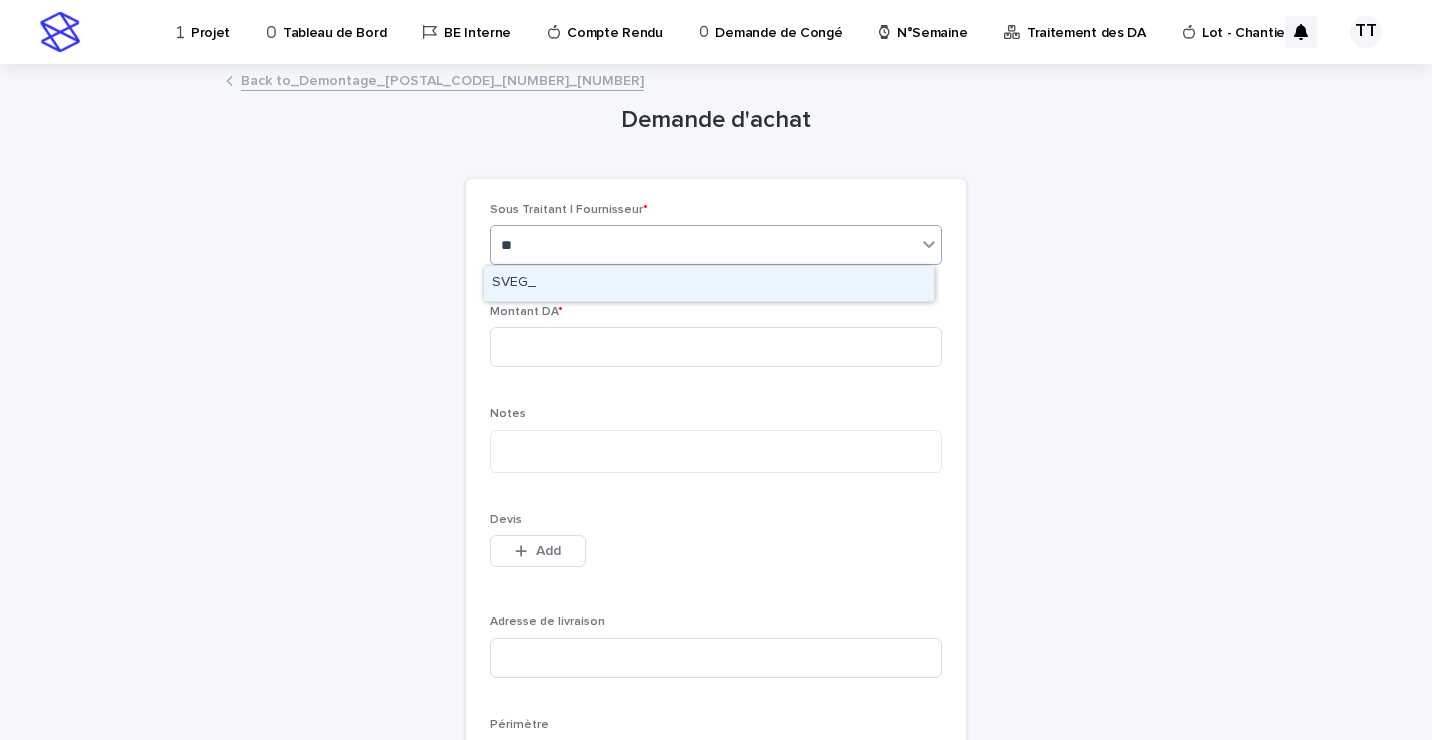 type on "*" 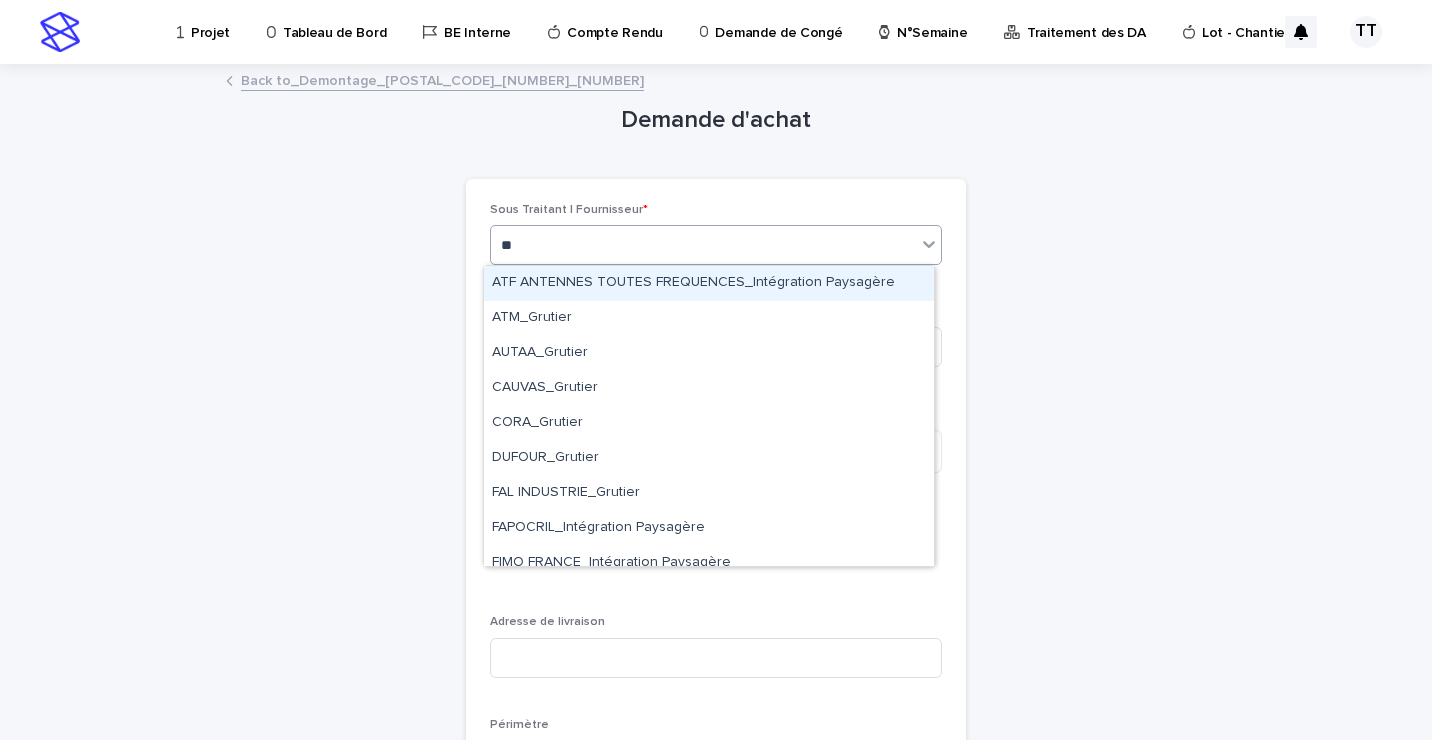 type on "***" 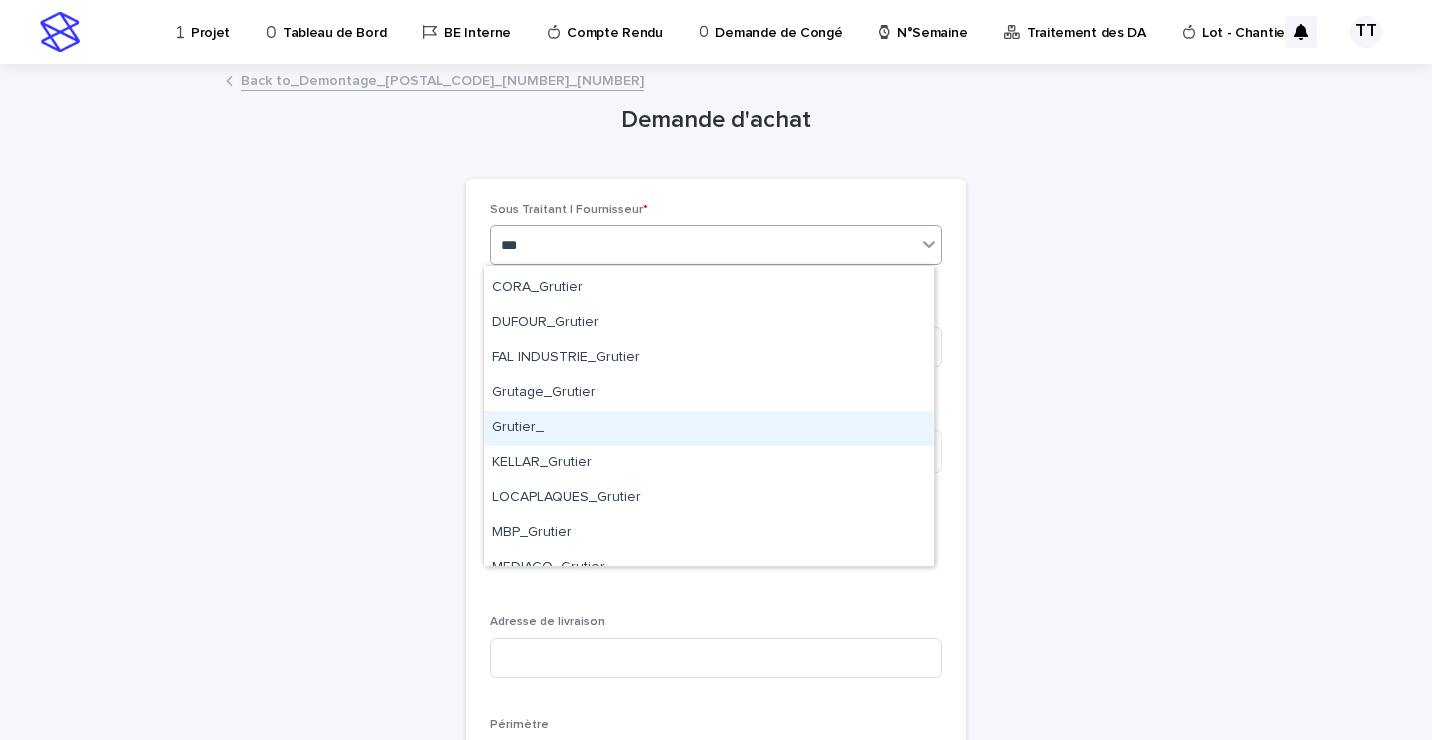 scroll, scrollTop: 190, scrollLeft: 0, axis: vertical 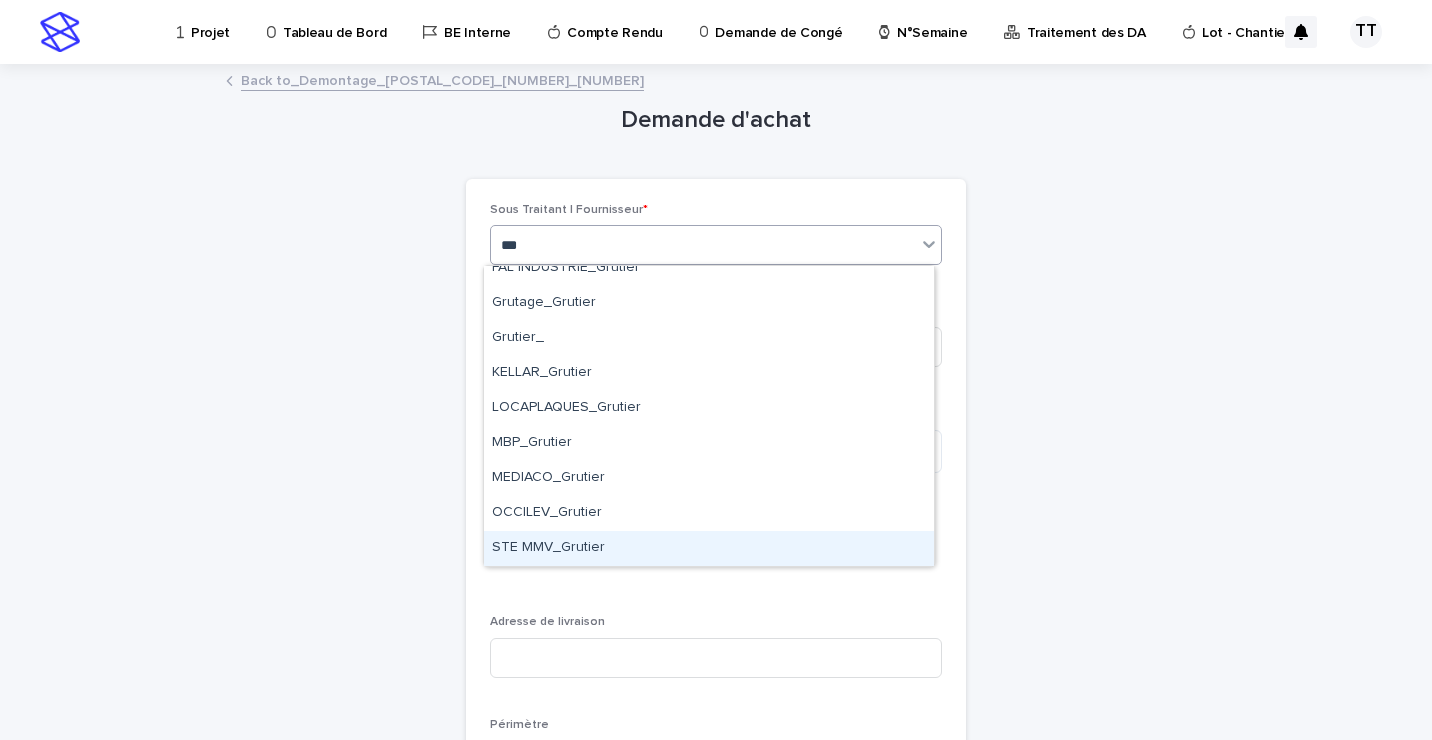 click on "STE MMV_Grutier" at bounding box center (709, 548) 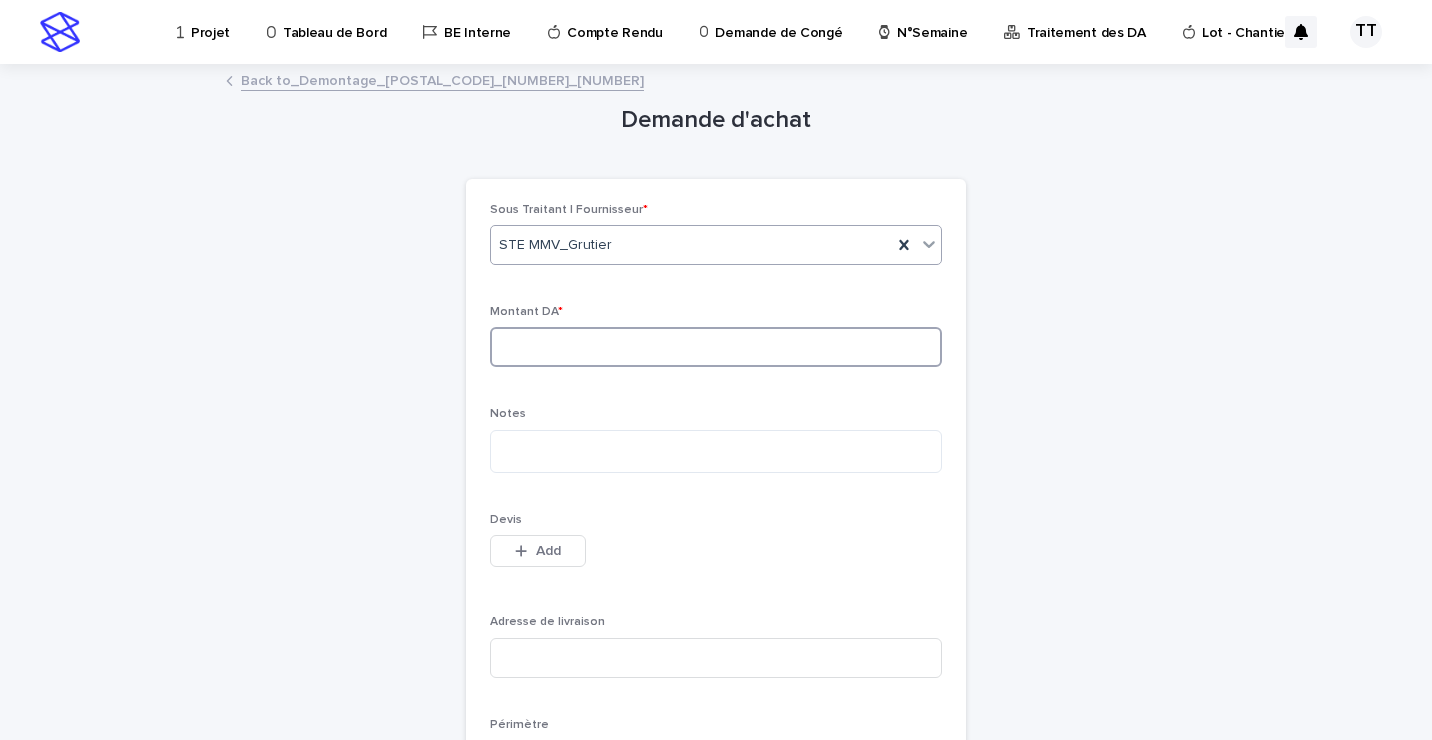 click at bounding box center [716, 347] 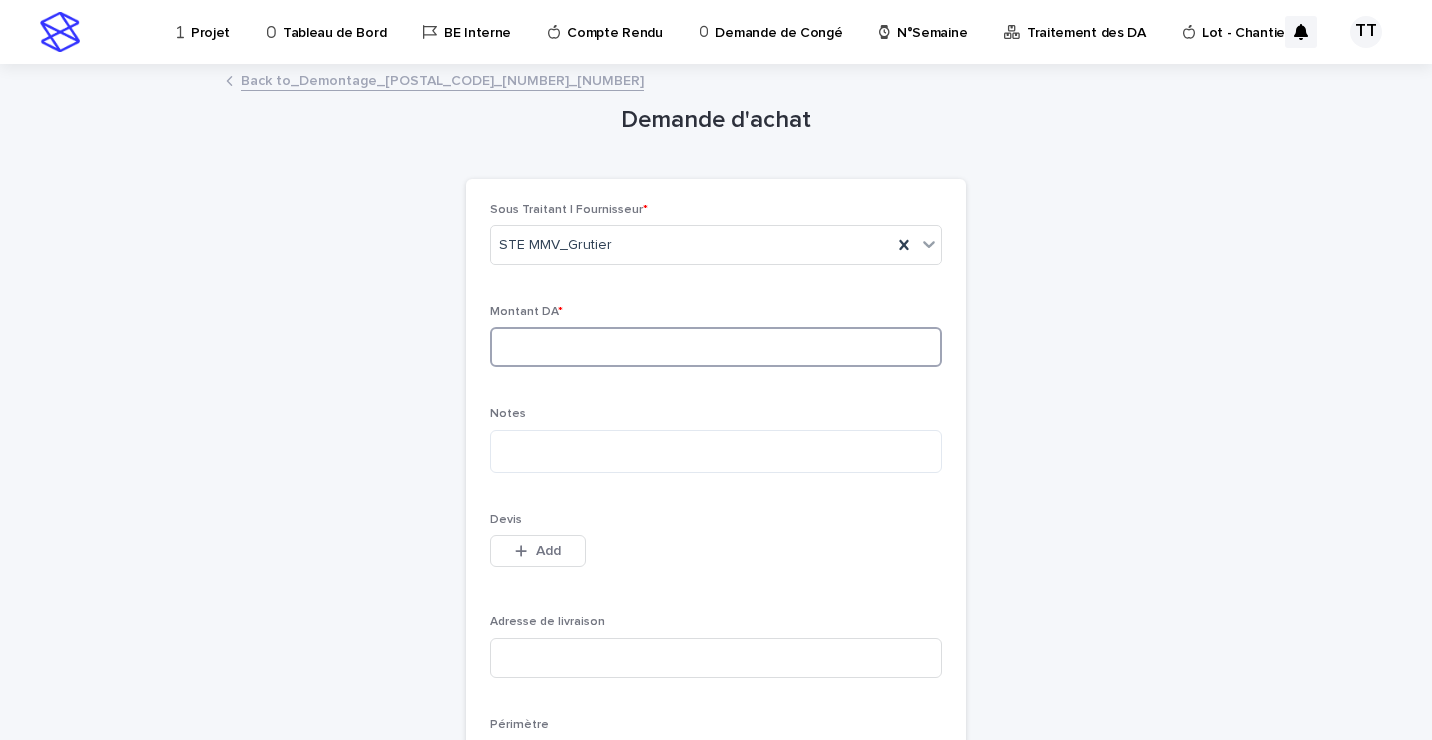 click at bounding box center [716, 347] 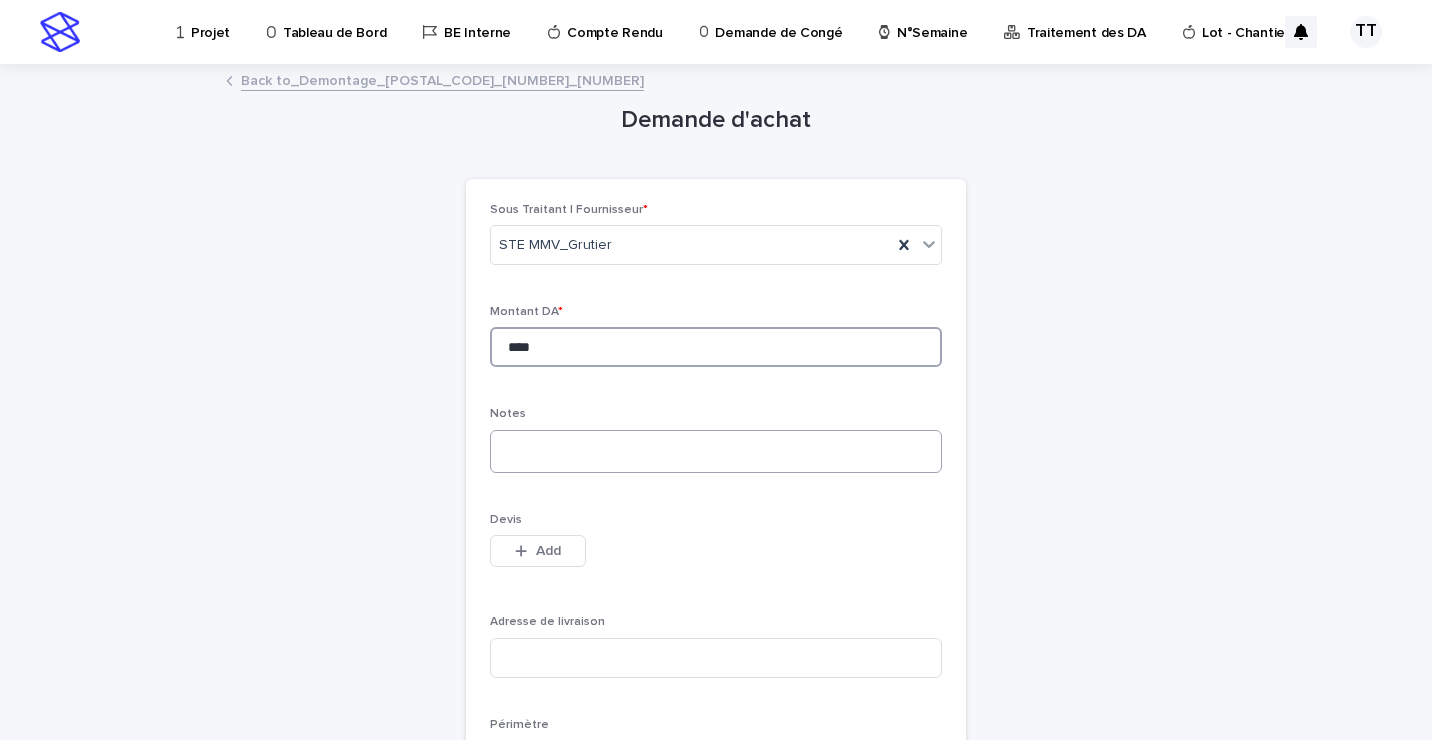 type on "****" 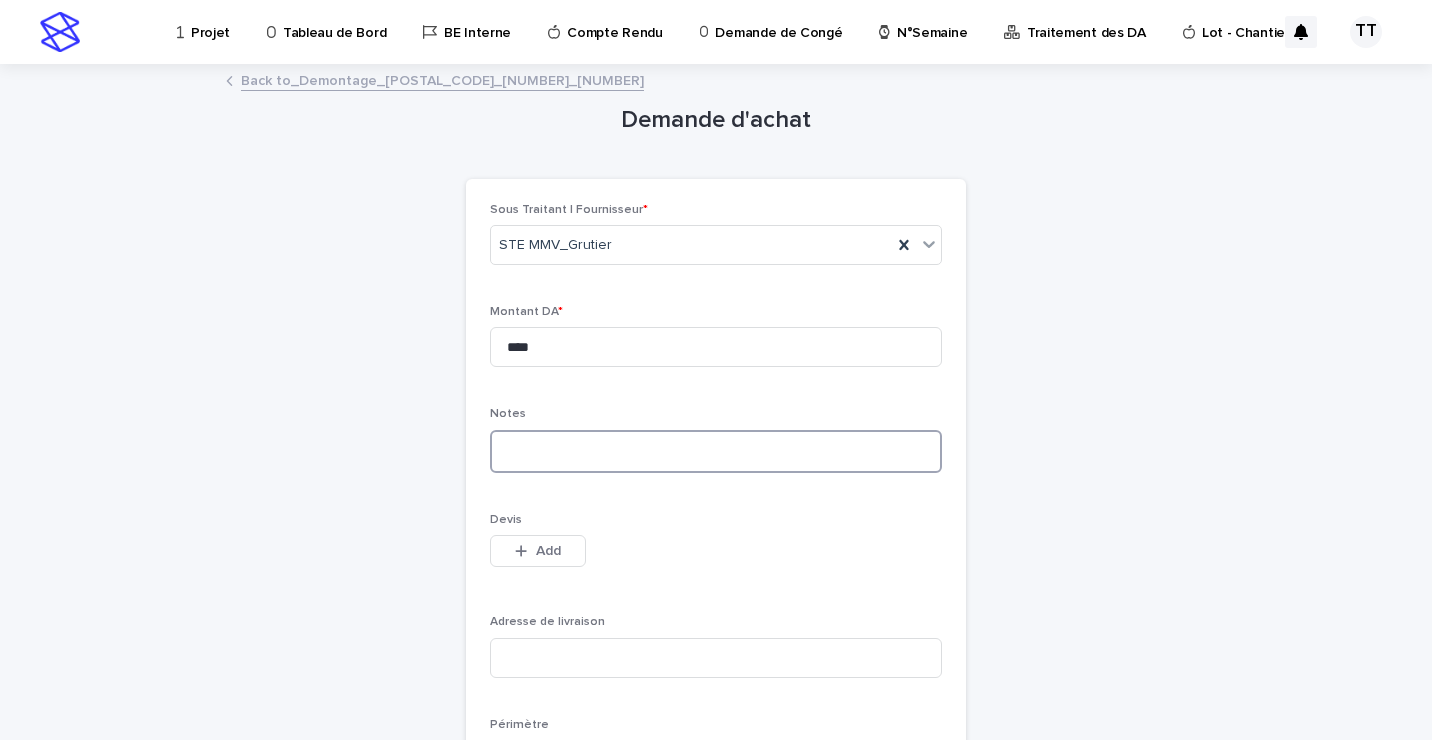 click at bounding box center [716, 451] 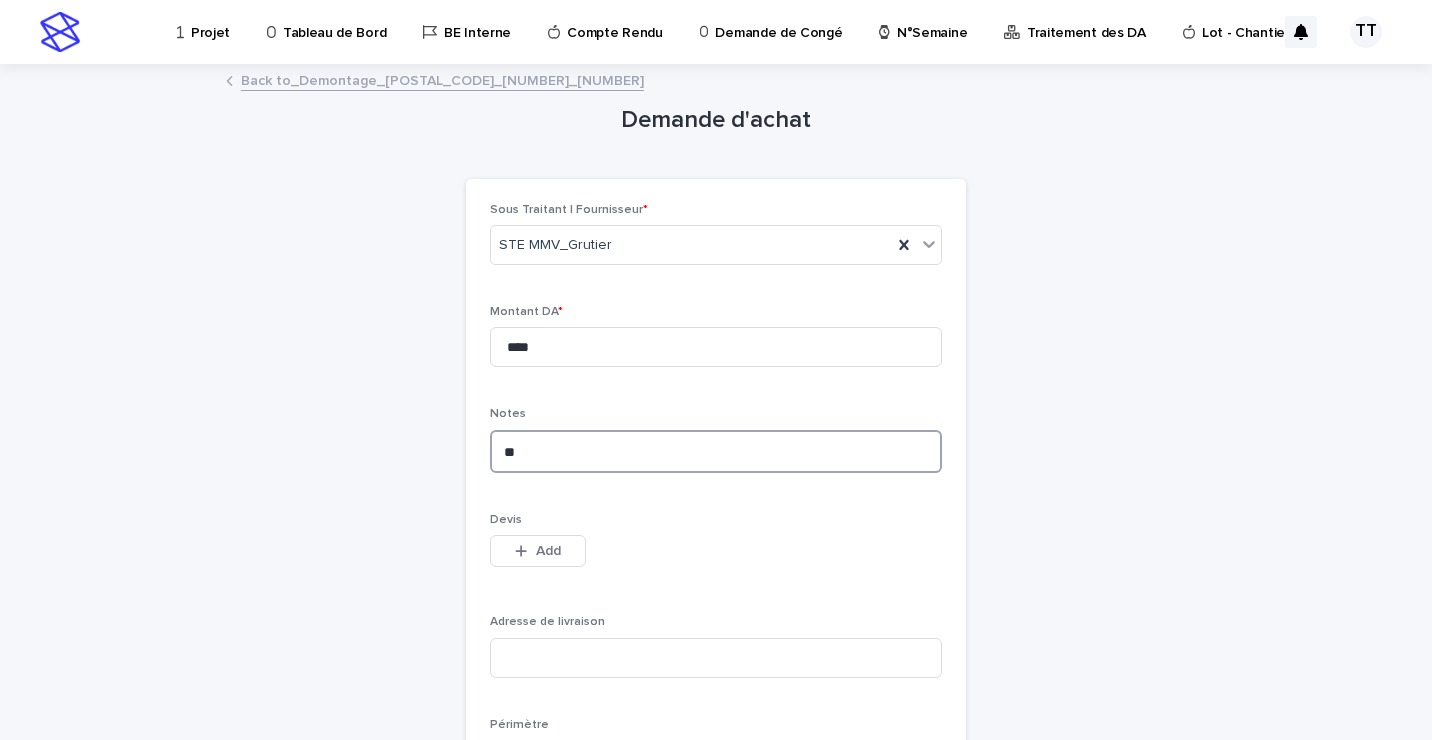 type on "*" 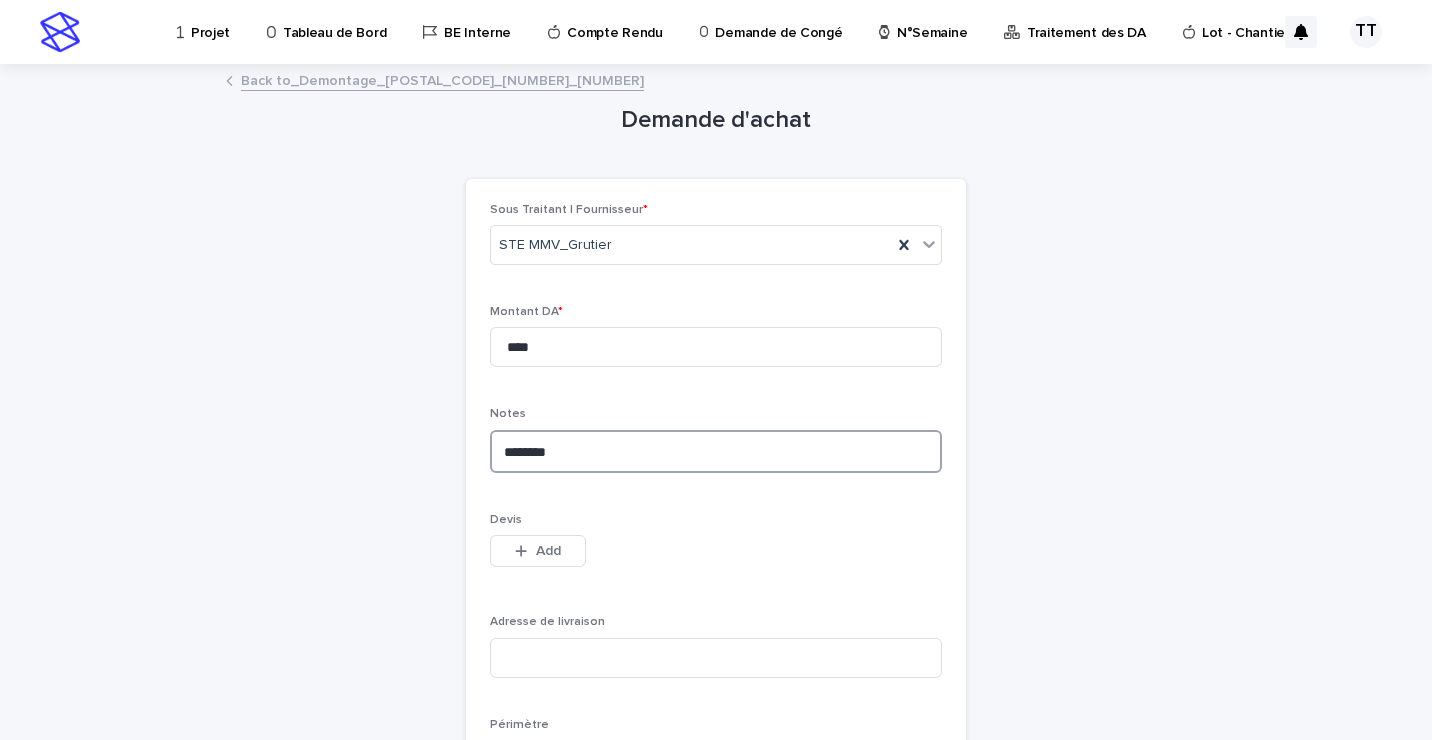 click on "*******" at bounding box center [716, 451] 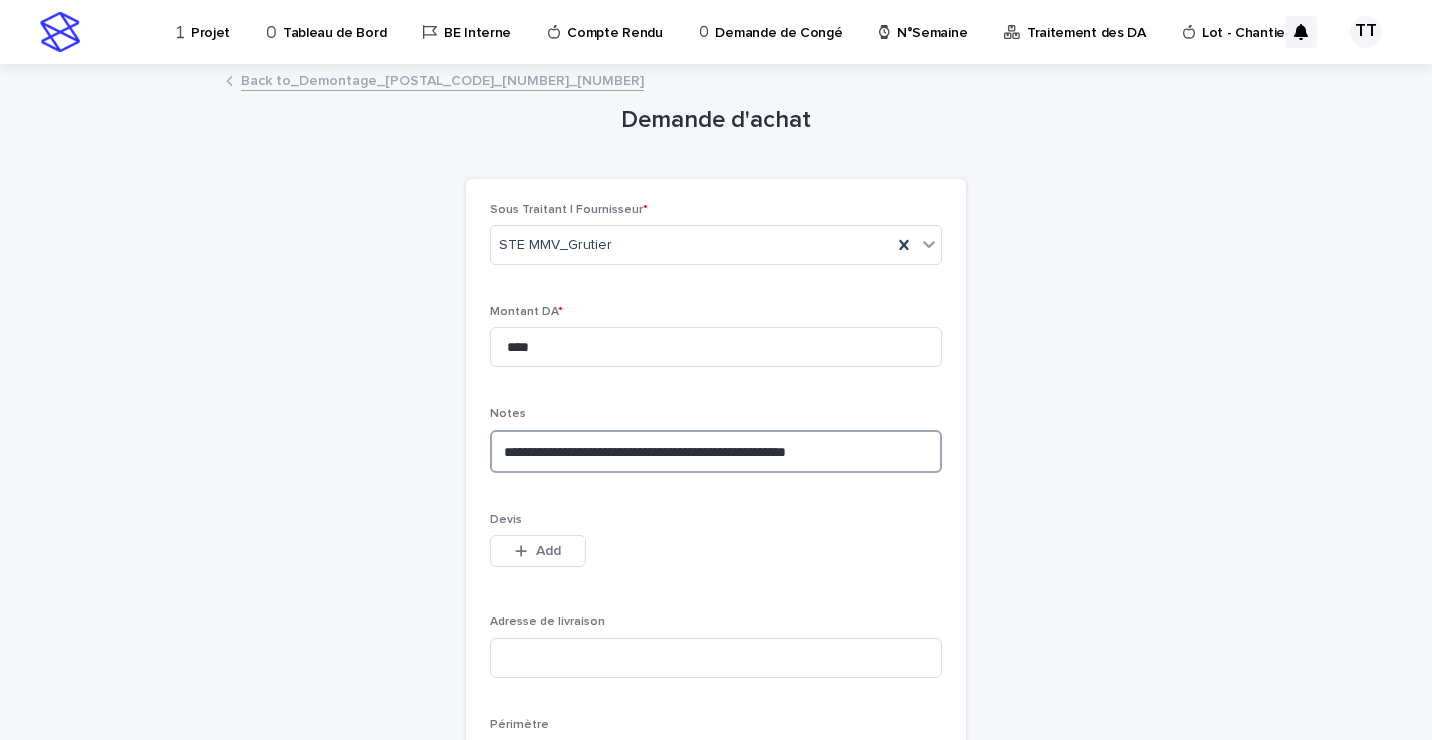 click on "**********" at bounding box center (716, 451) 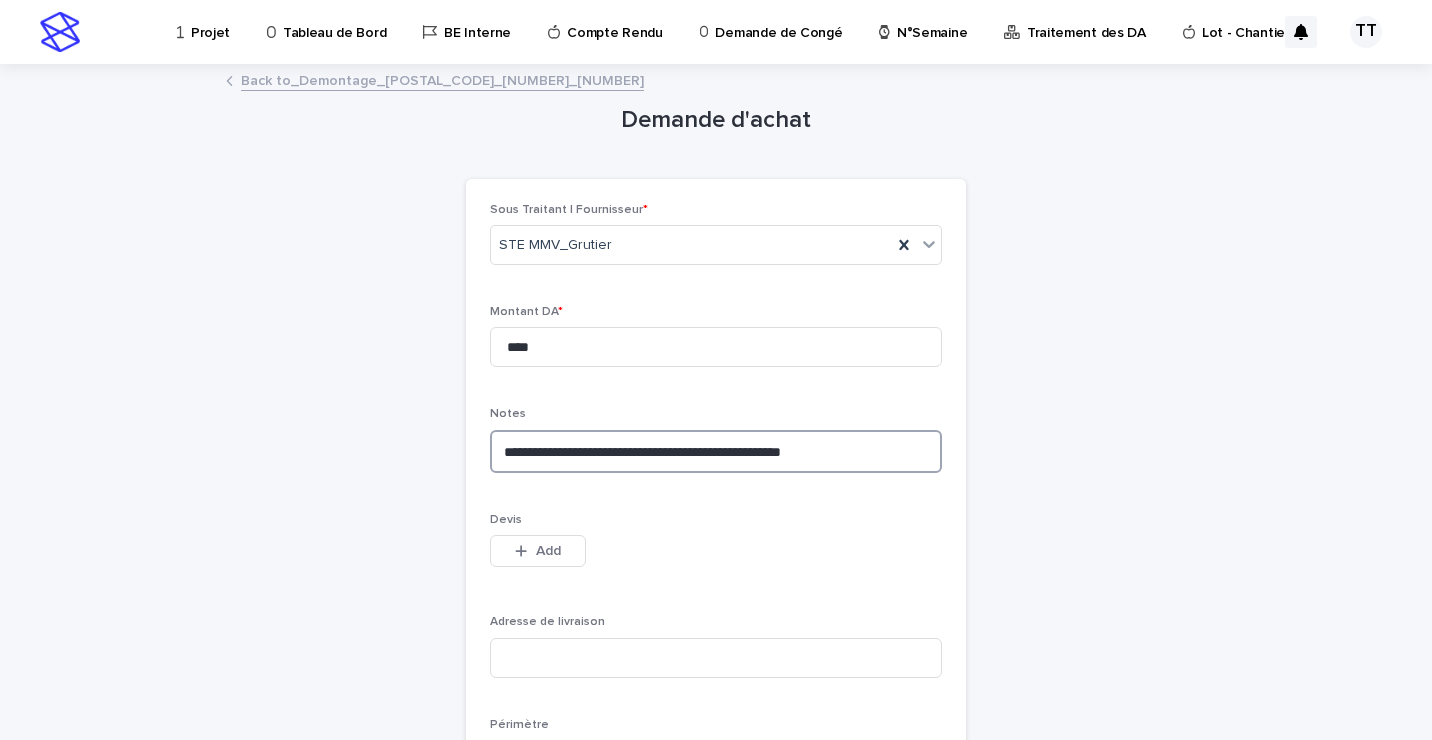 scroll, scrollTop: 217, scrollLeft: 0, axis: vertical 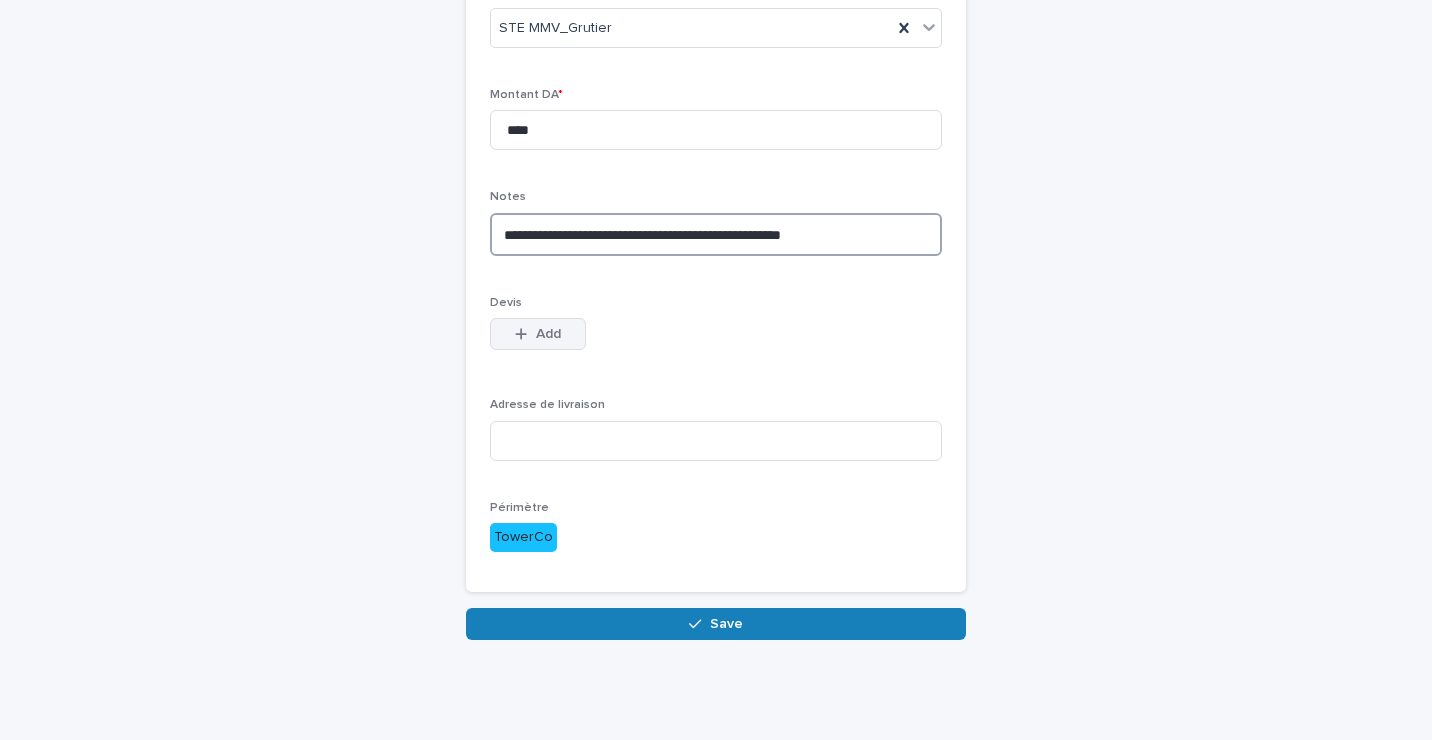 type on "**********" 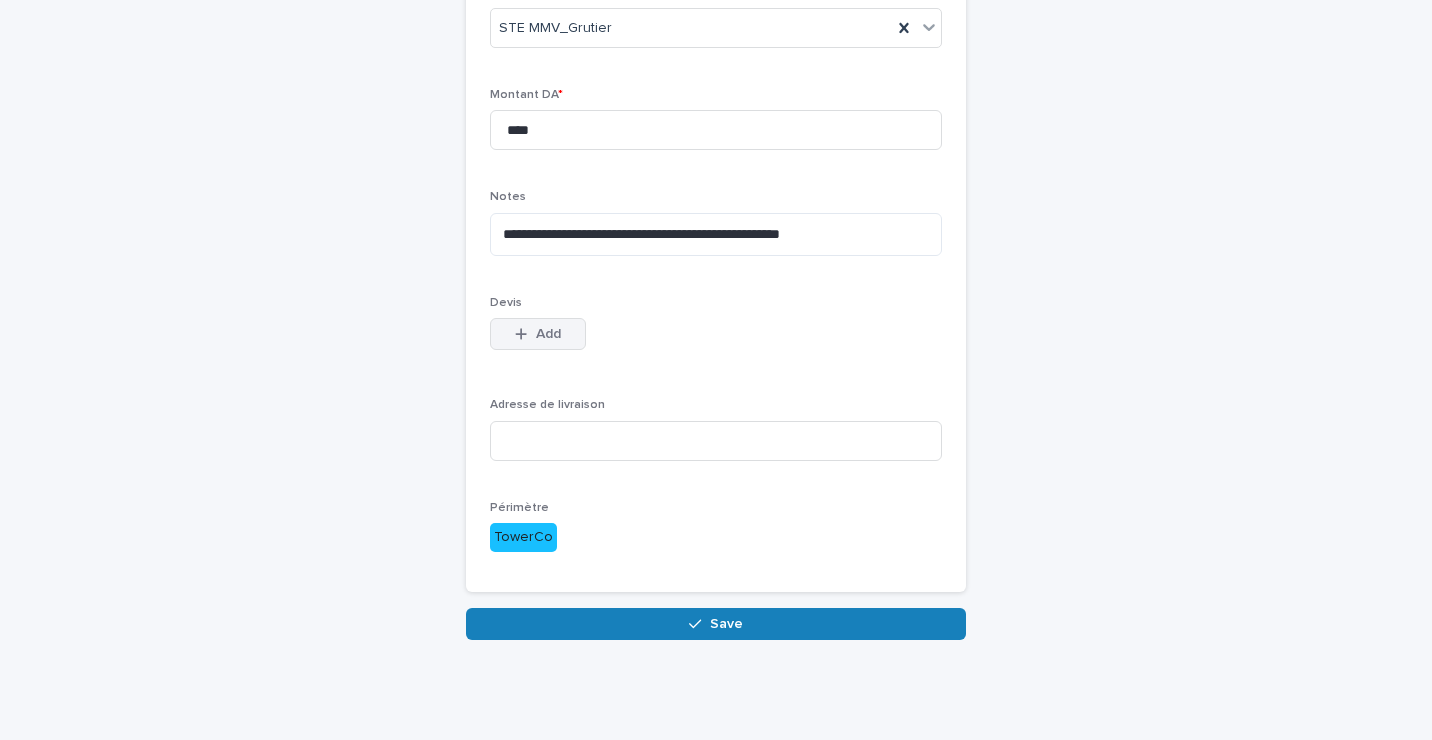 click on "Add" at bounding box center (548, 334) 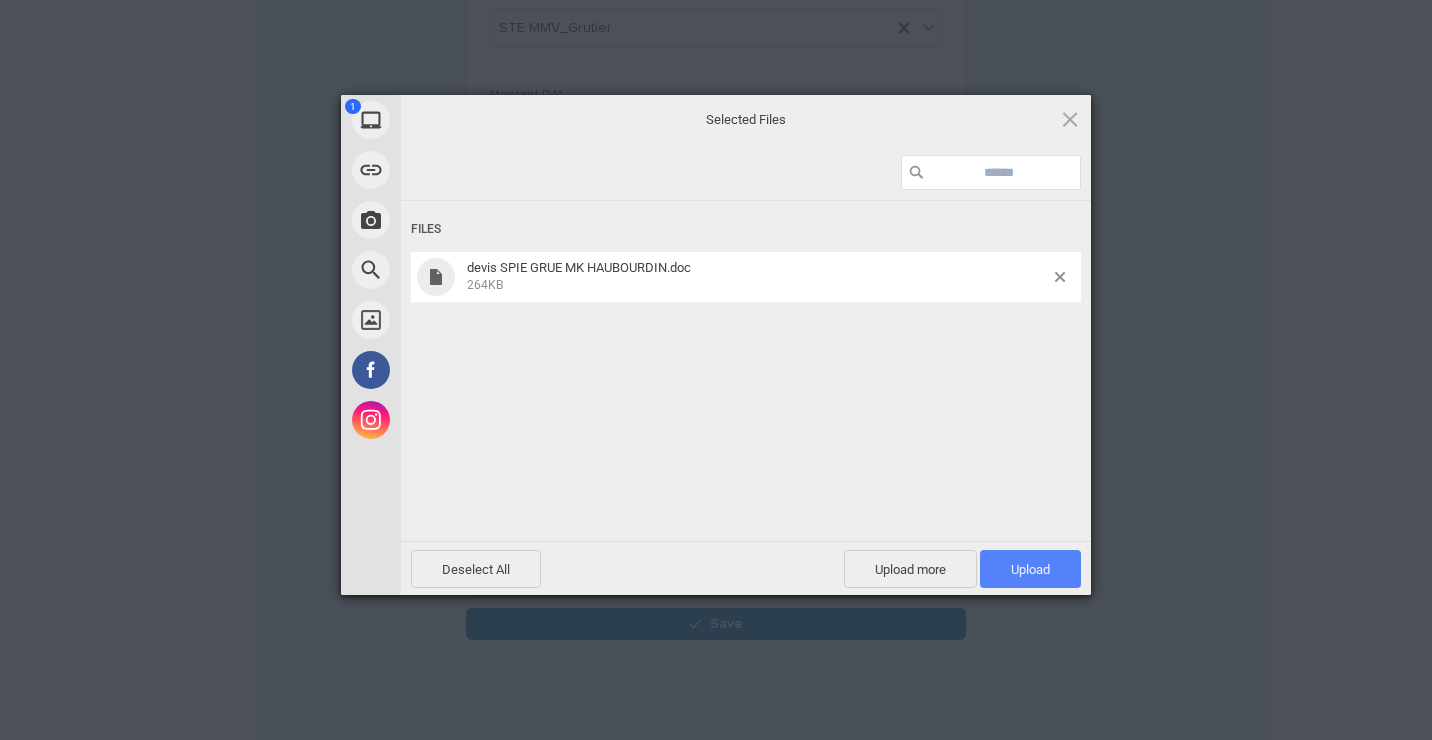 click on "Upload
1" at bounding box center [1030, 569] 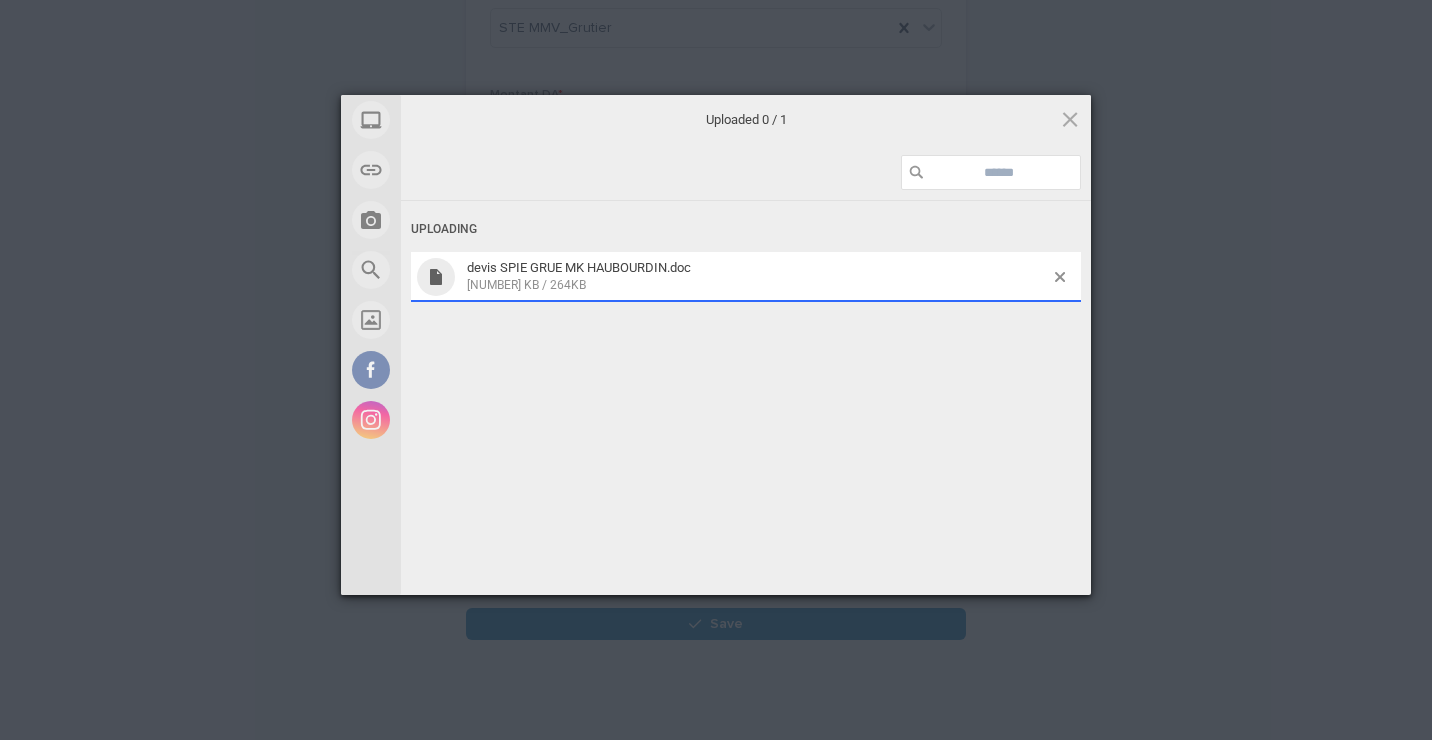 scroll, scrollTop: 253, scrollLeft: 0, axis: vertical 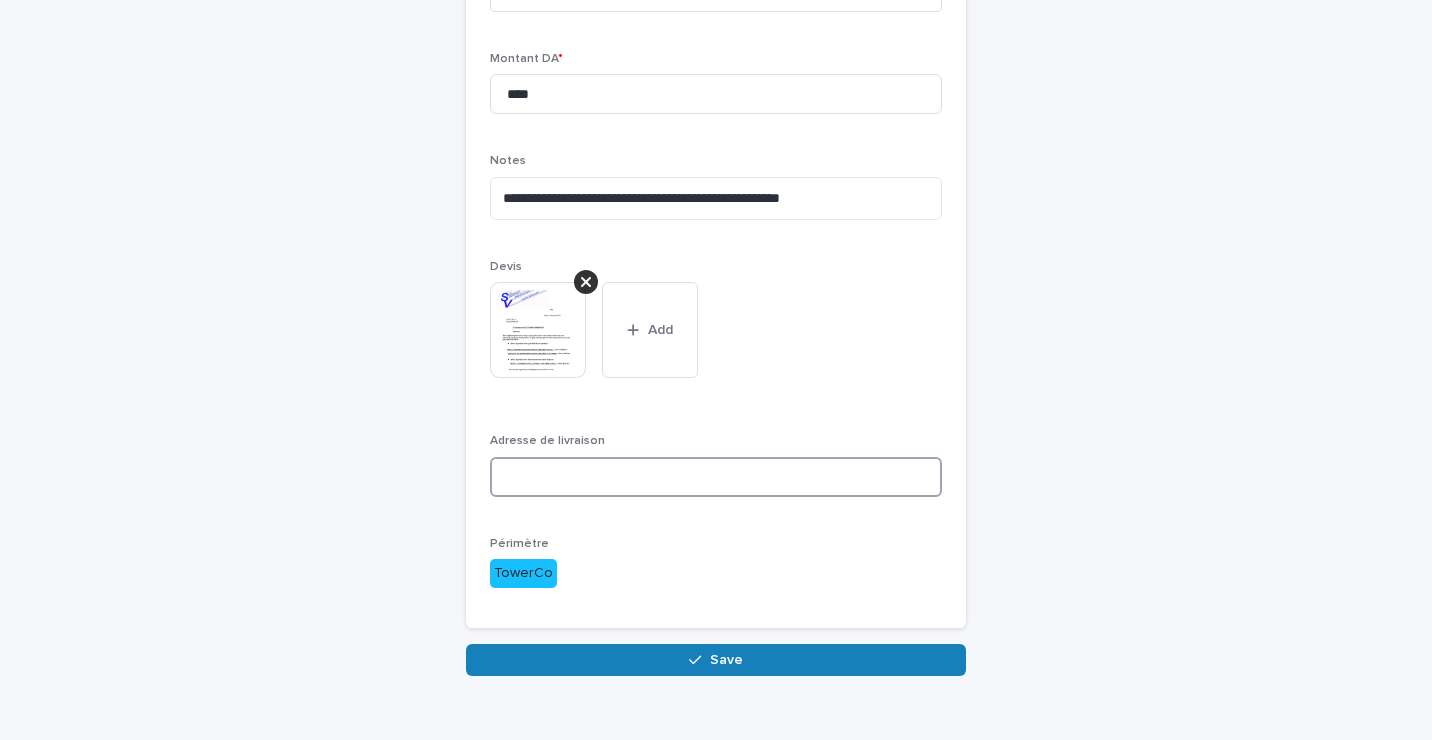 click at bounding box center [716, 477] 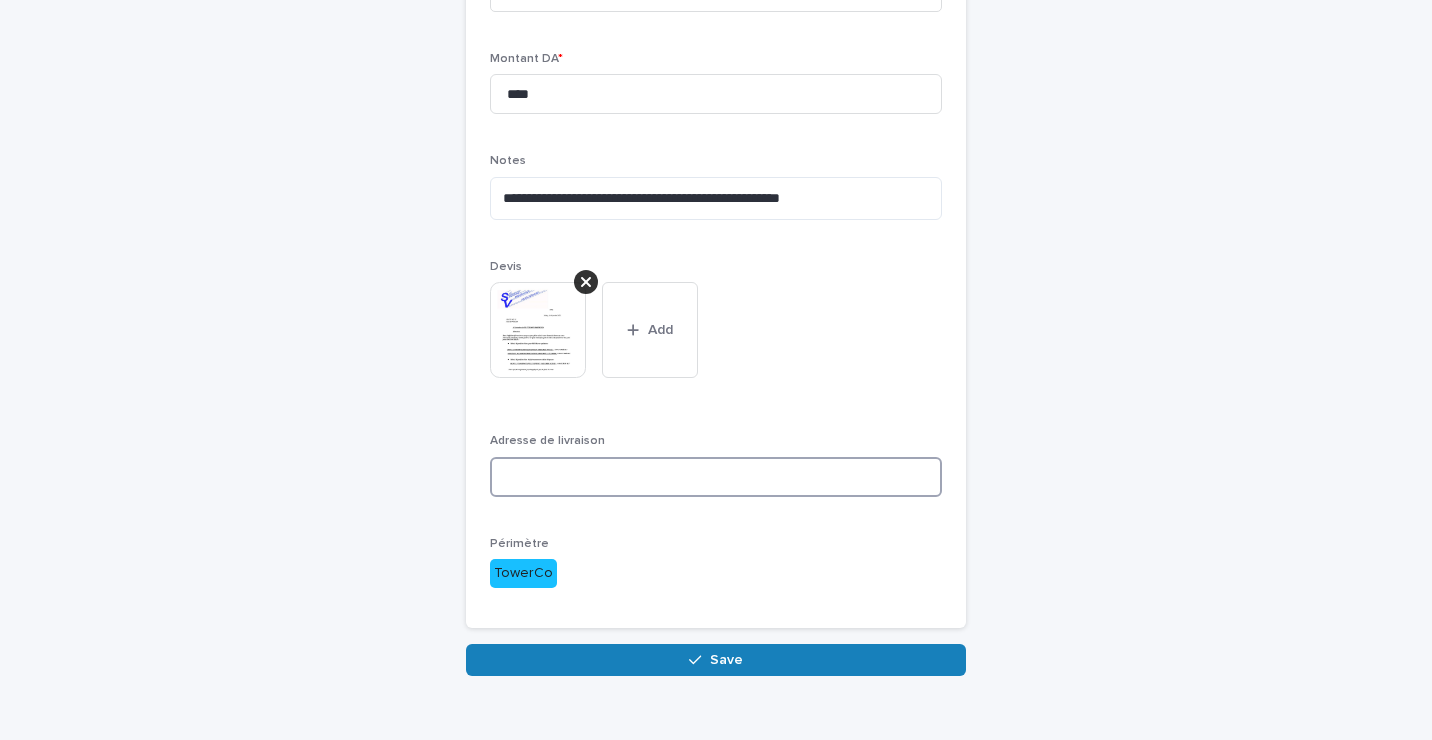 click at bounding box center (716, 477) 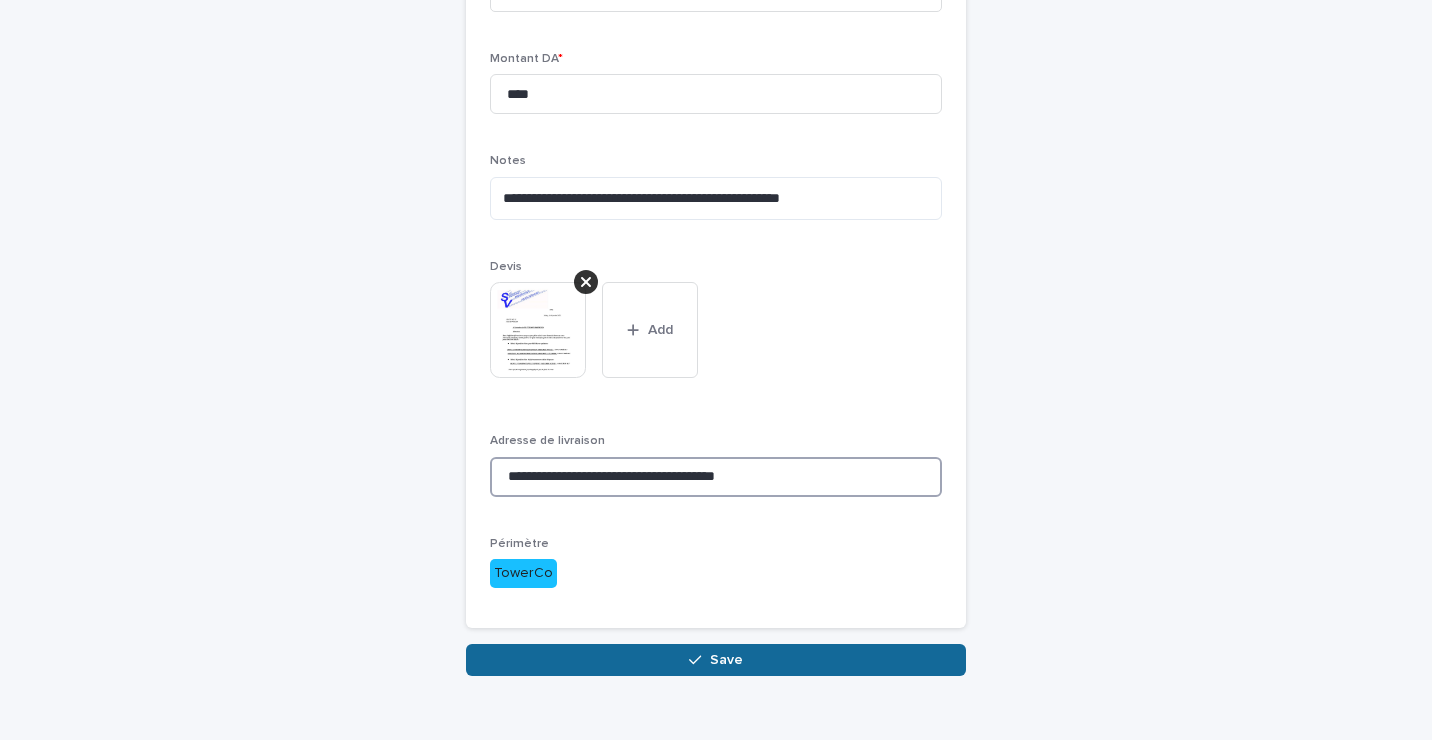 type on "**********" 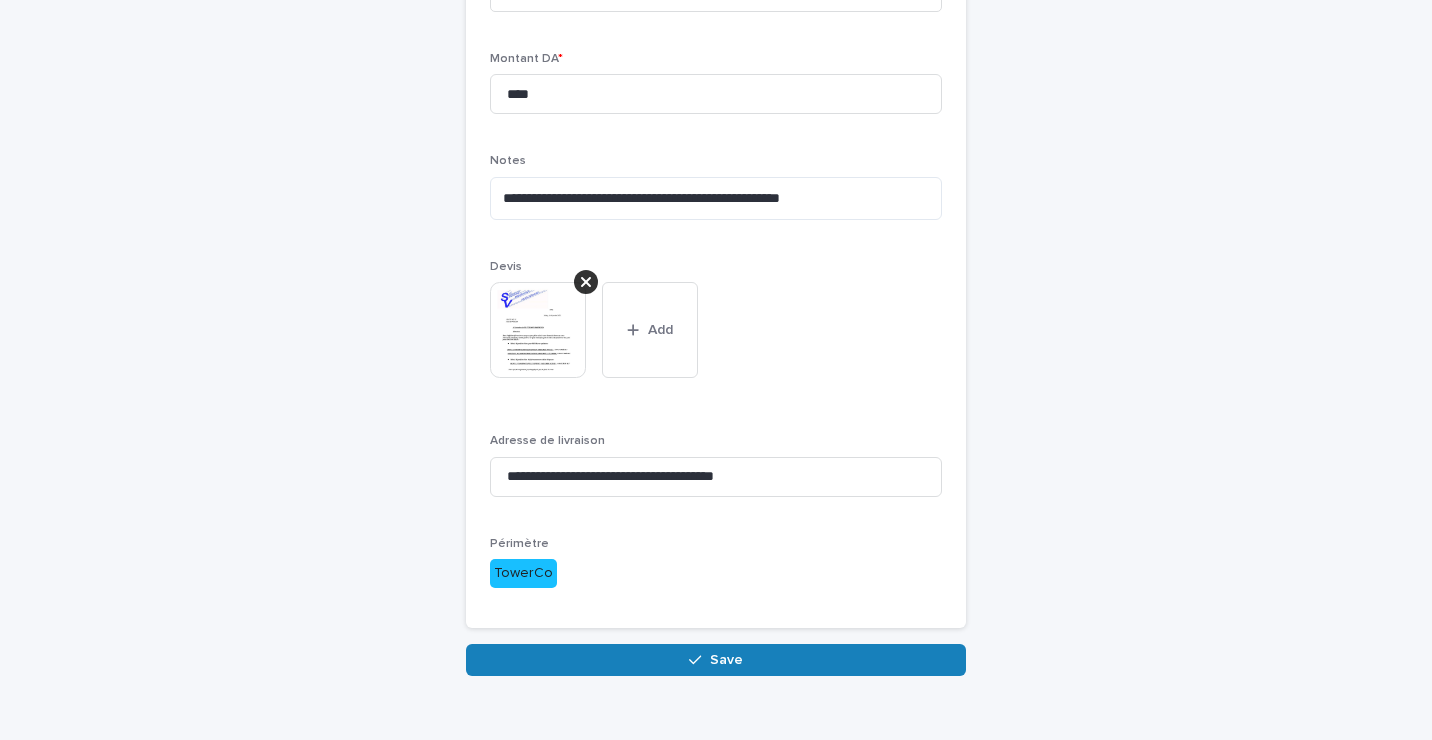 click on "Save" at bounding box center (716, 660) 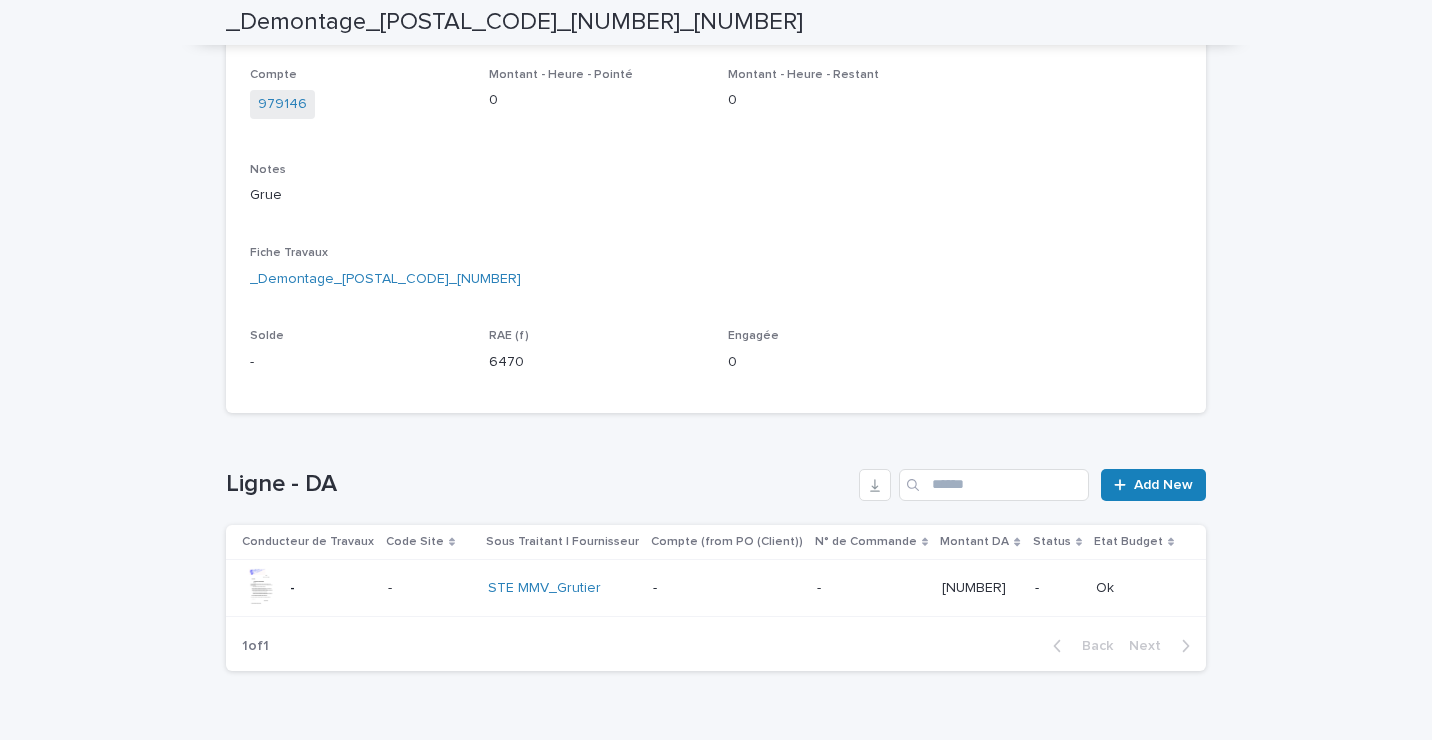 scroll, scrollTop: 464, scrollLeft: 0, axis: vertical 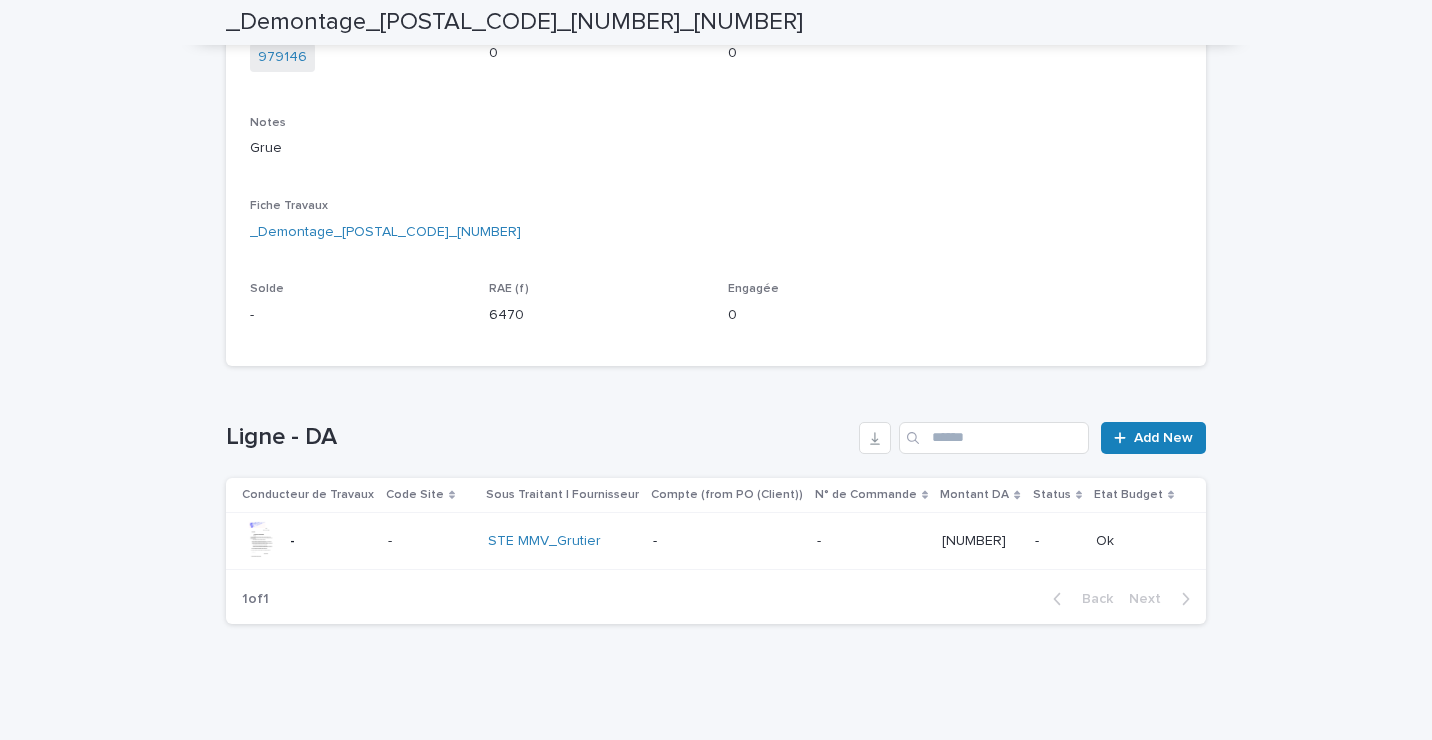 click at bounding box center [871, 541] 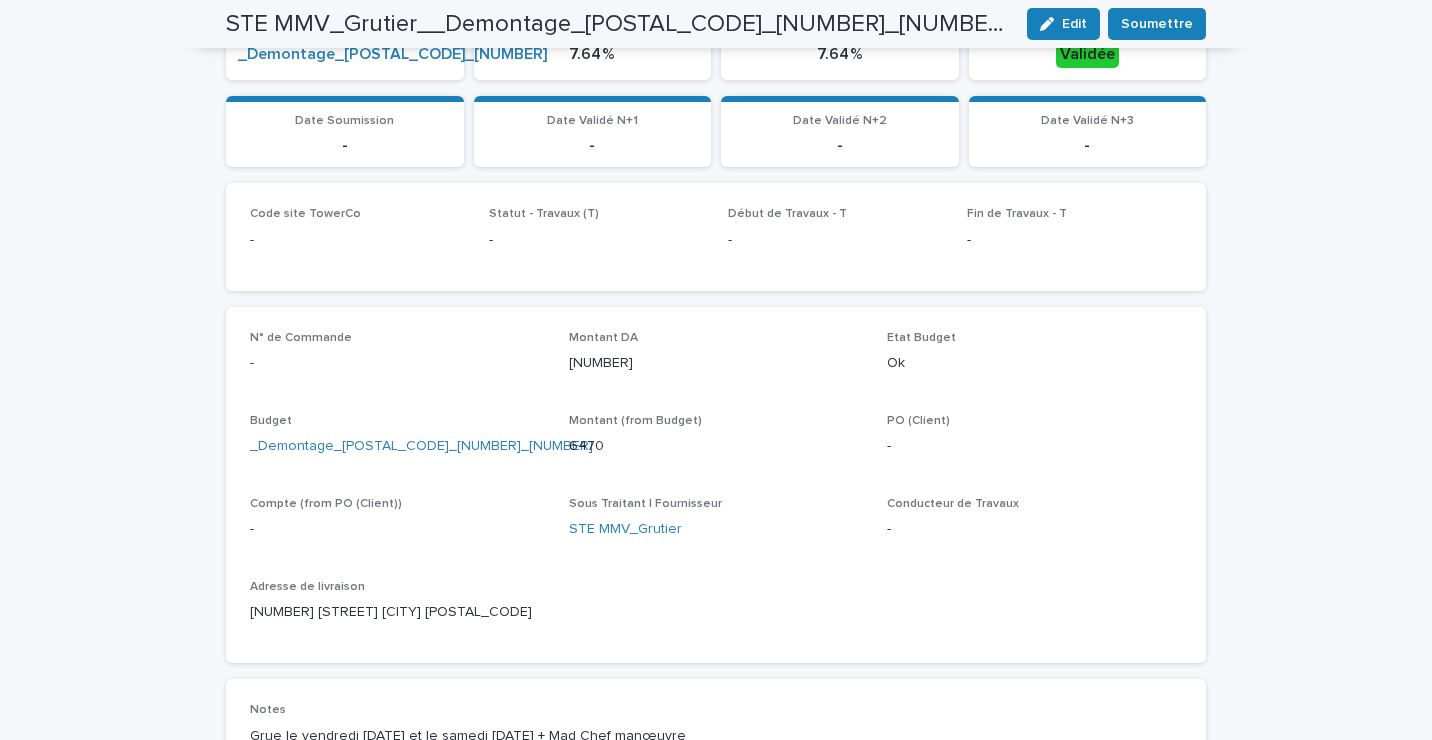 scroll, scrollTop: 66, scrollLeft: 0, axis: vertical 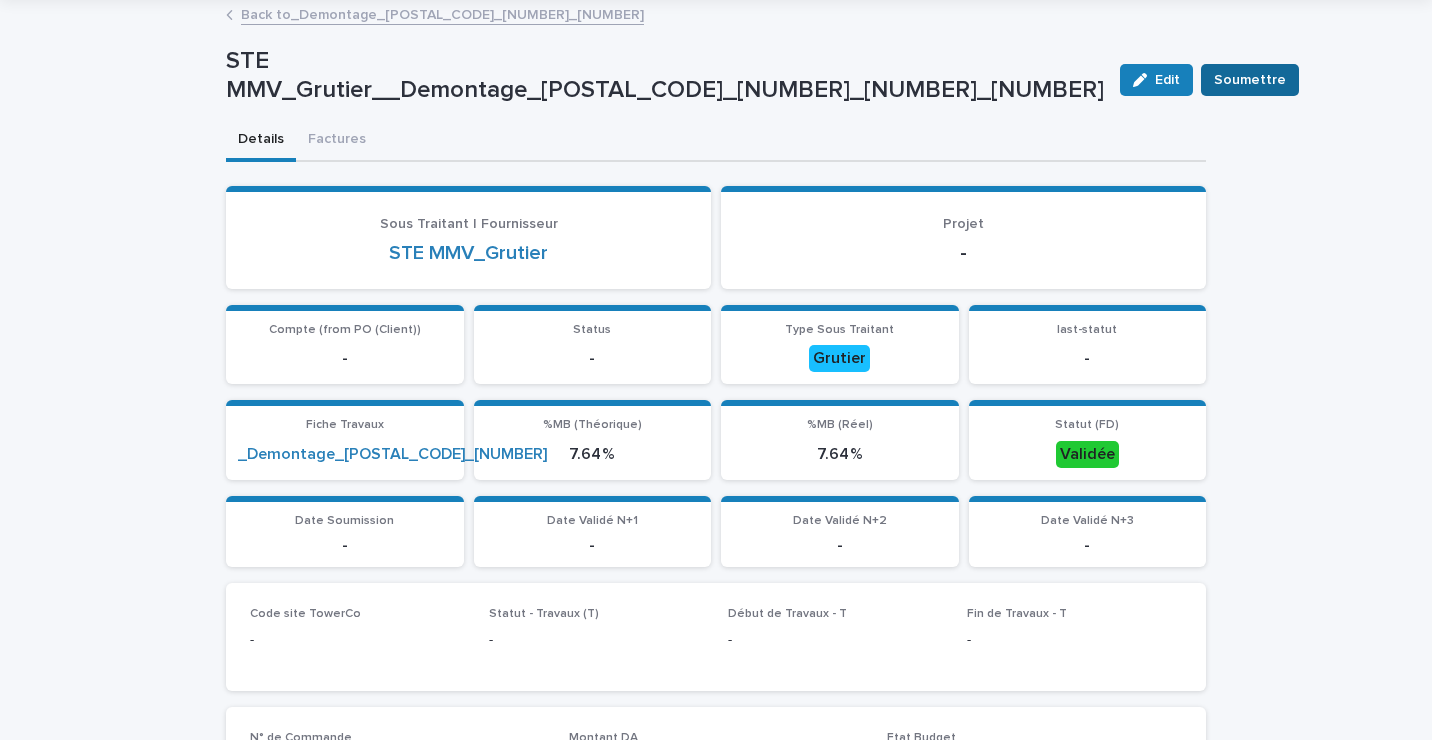 click on "Soumettre" at bounding box center [1250, 80] 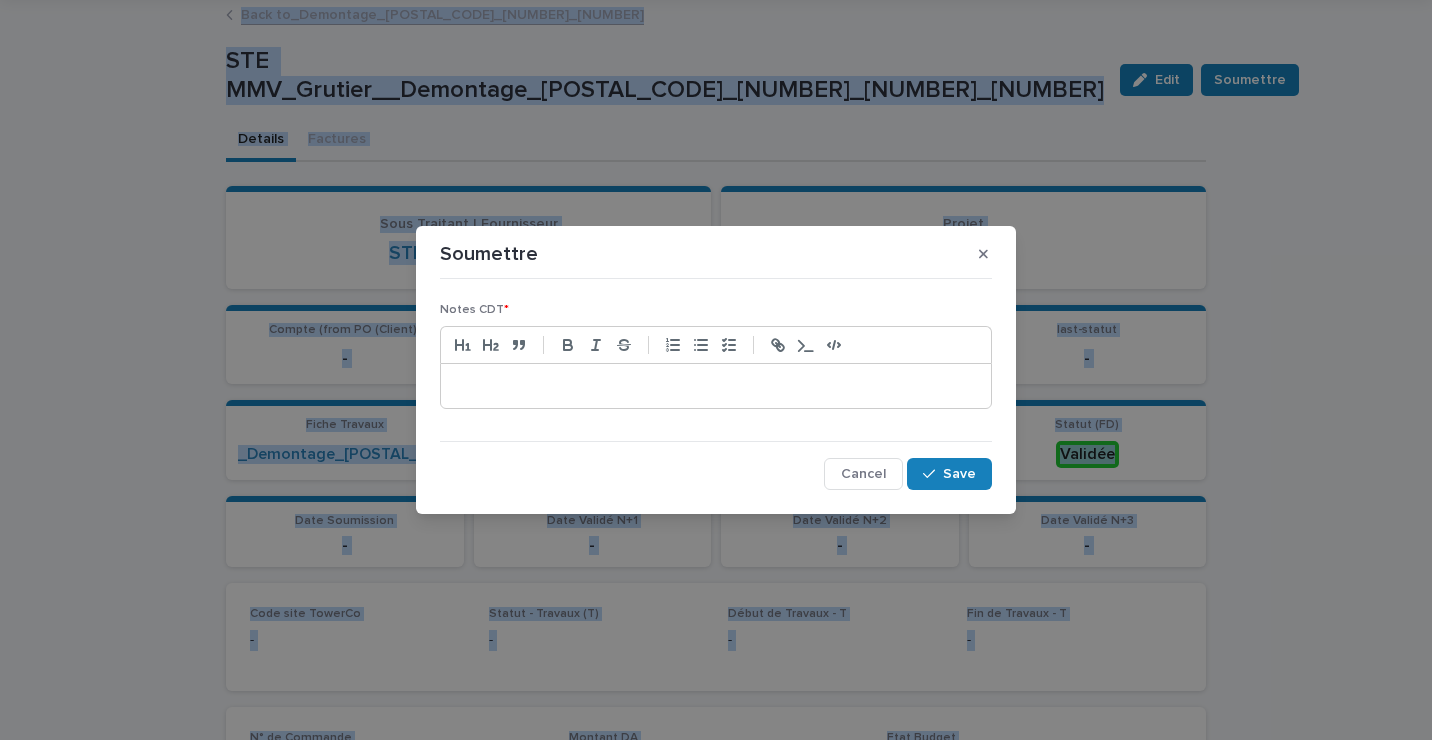 click on "Save" at bounding box center (959, 474) 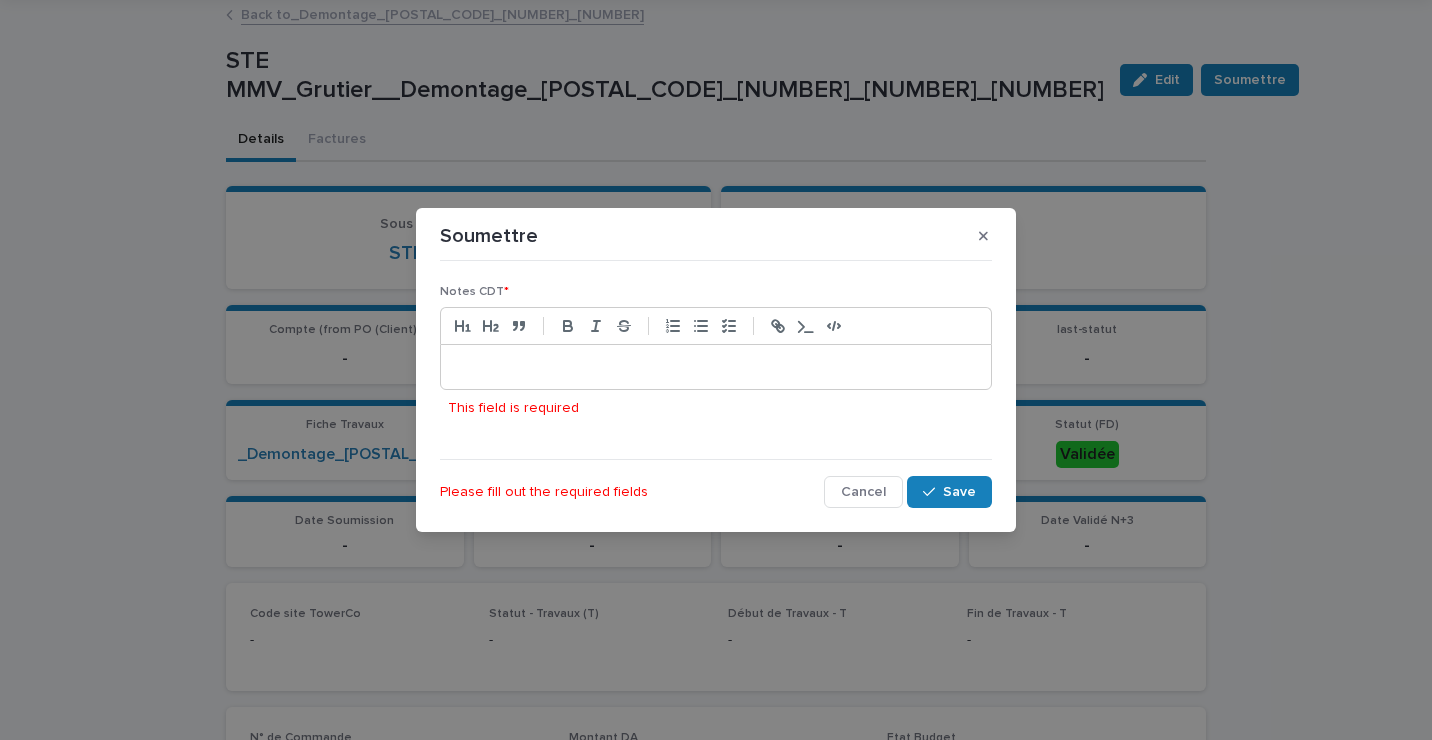 click at bounding box center (716, 367) 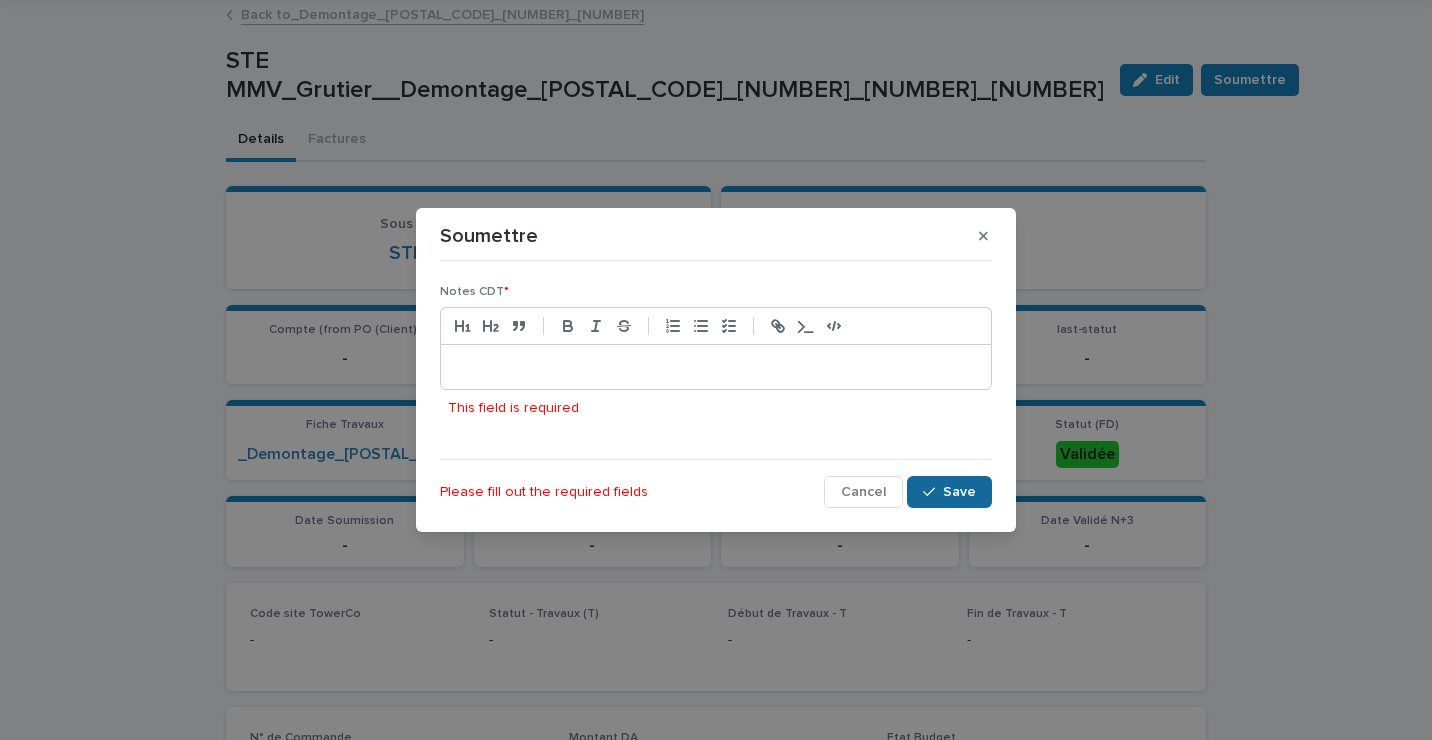 type 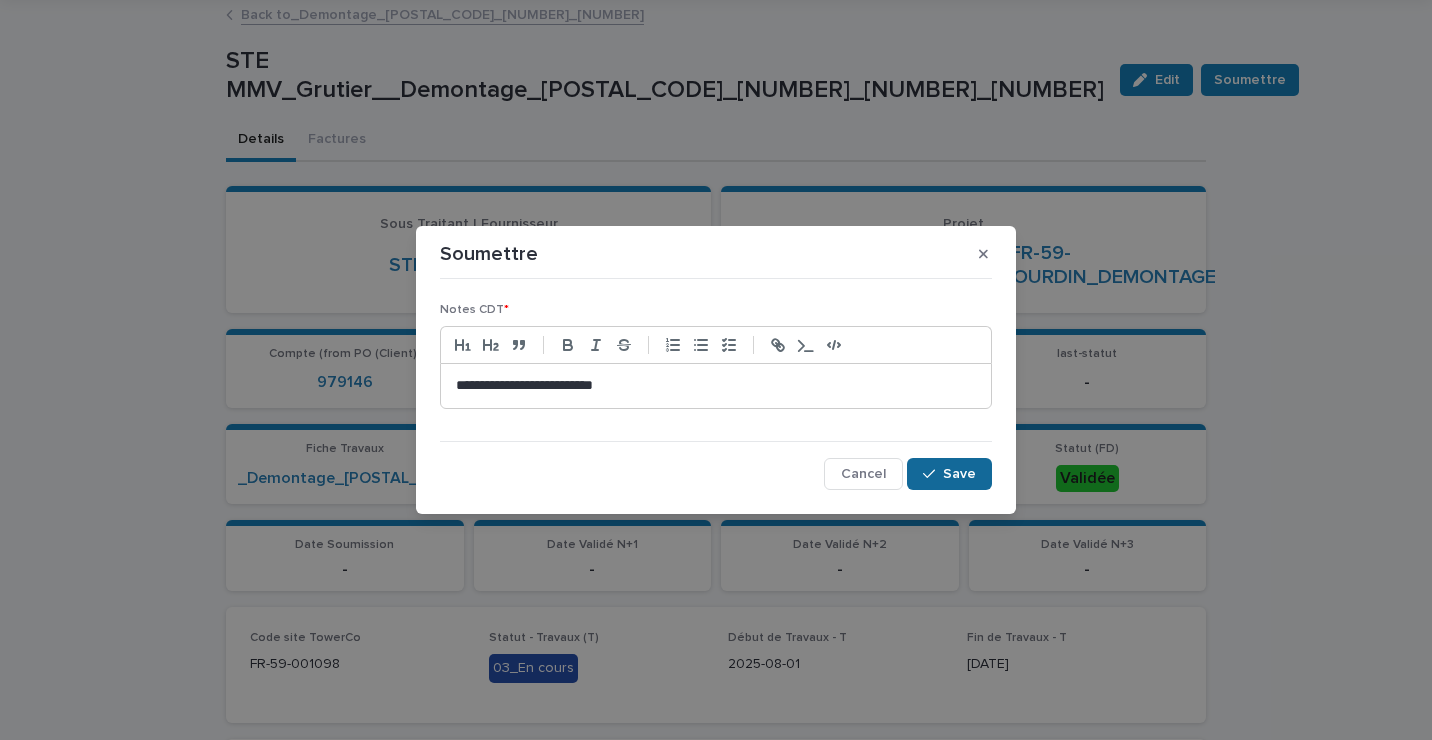 click on "Save" at bounding box center [949, 474] 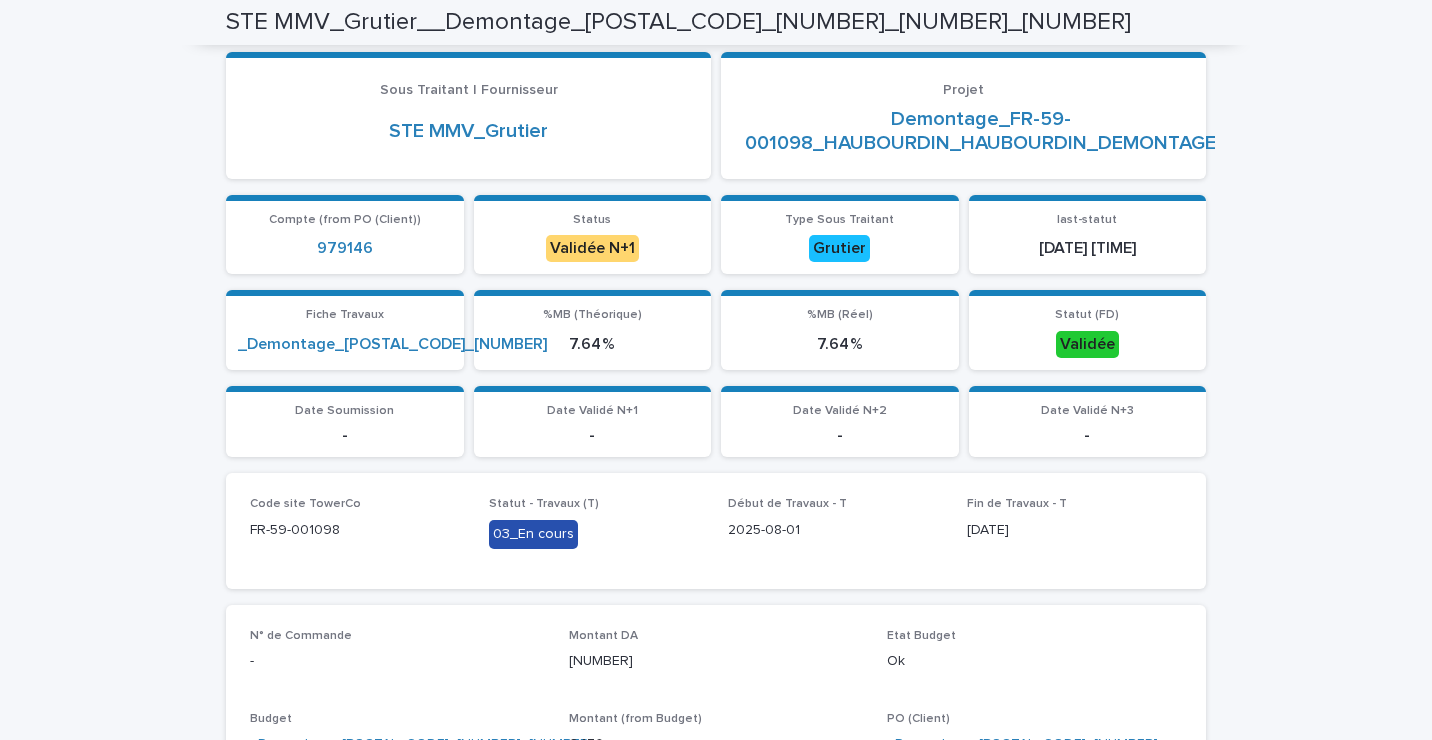 scroll, scrollTop: 0, scrollLeft: 0, axis: both 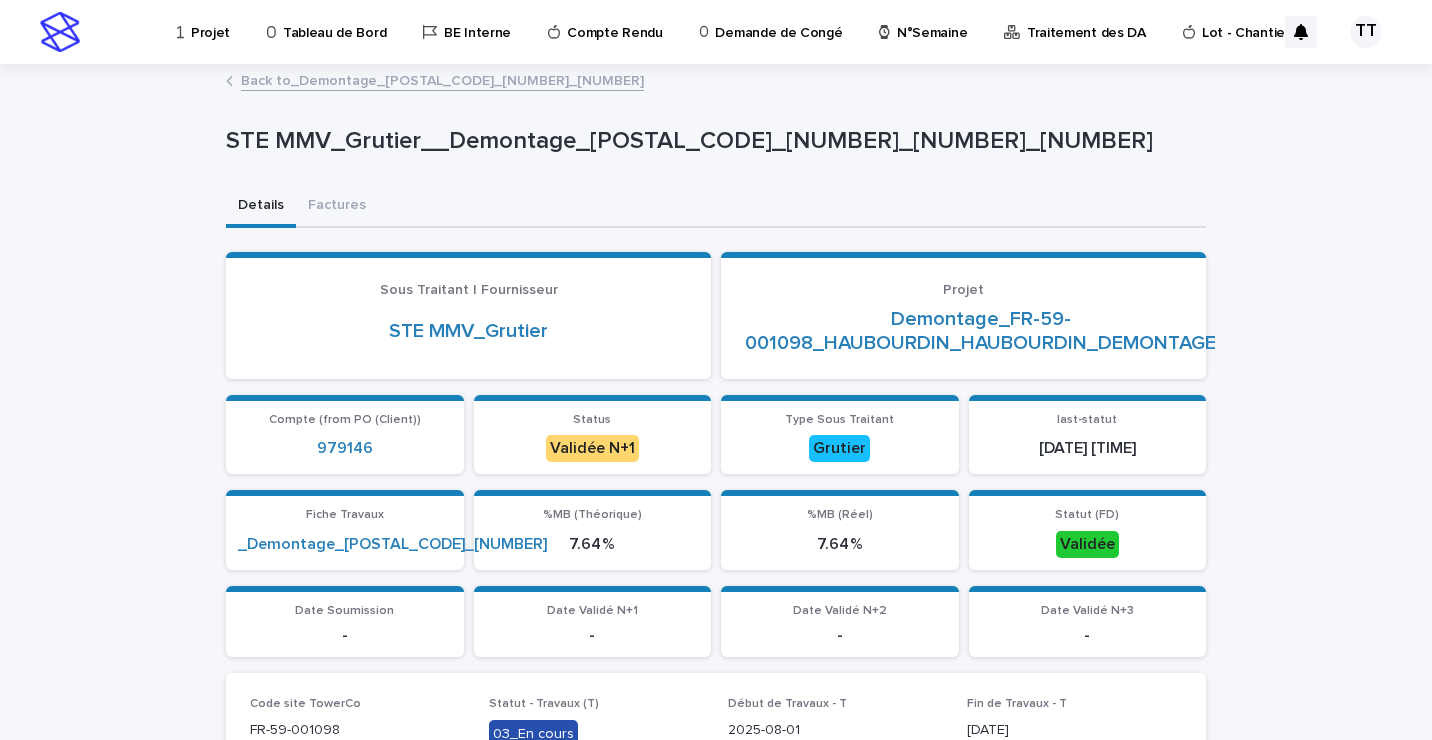 click on "Back to  _Demontage_[POSTAL_CODE]_[NUMBER]_[NUMBER]" at bounding box center (442, 79) 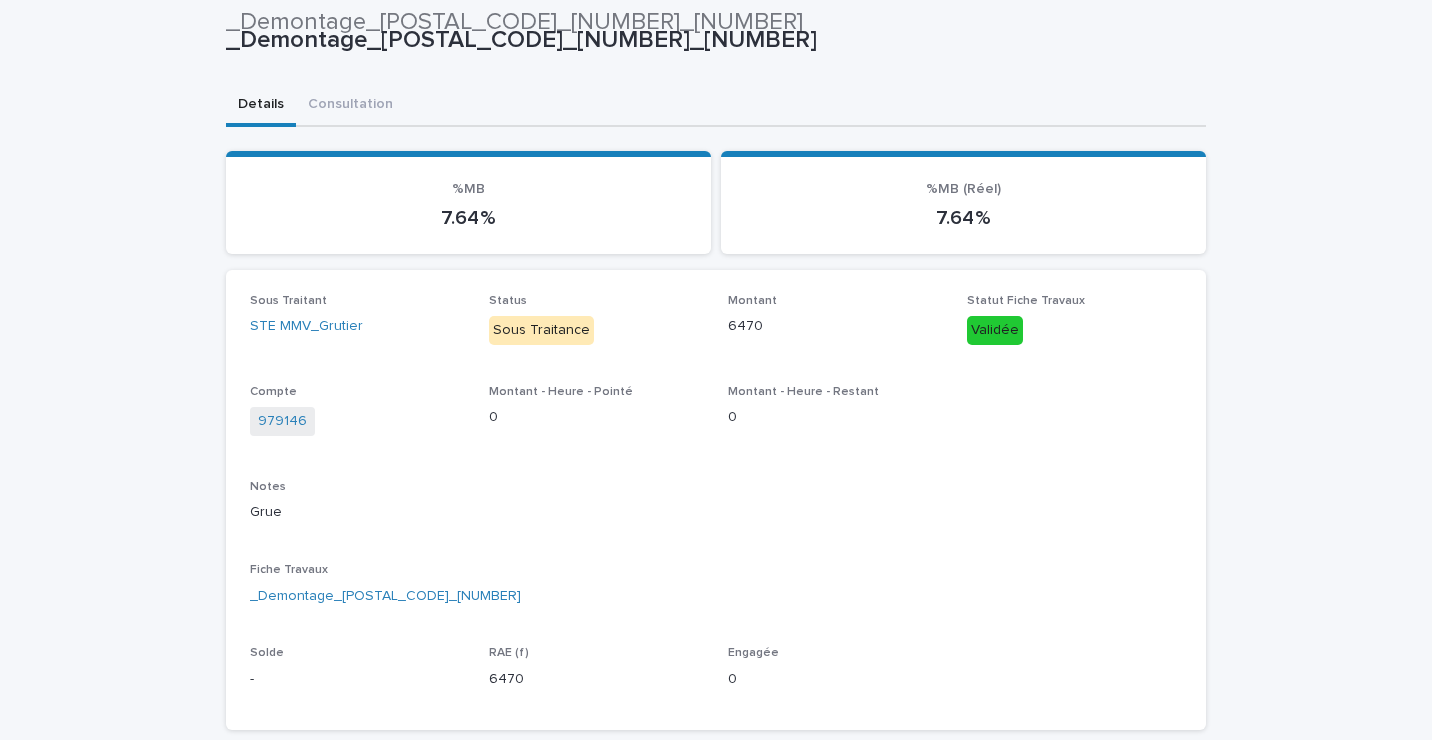 scroll, scrollTop: 496, scrollLeft: 0, axis: vertical 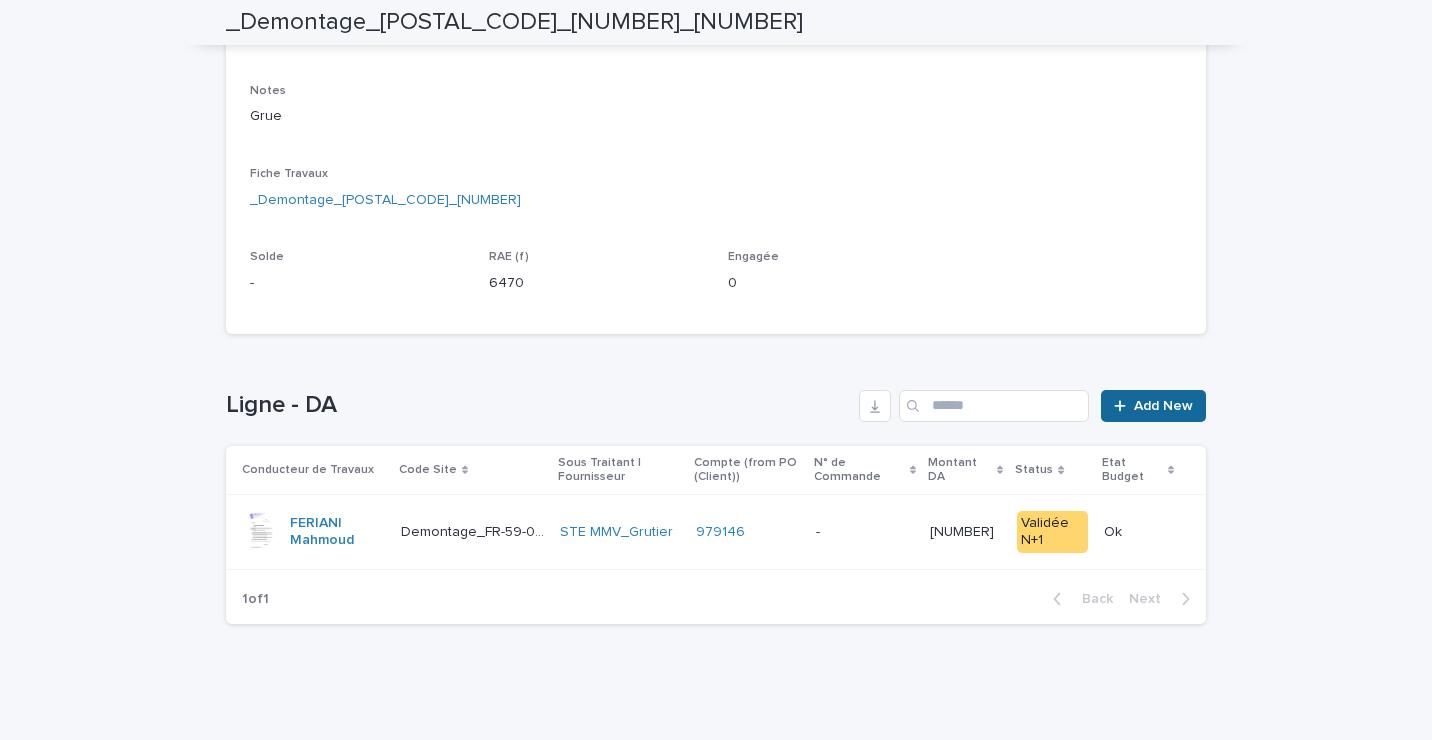 click on "Add New" at bounding box center [1163, 406] 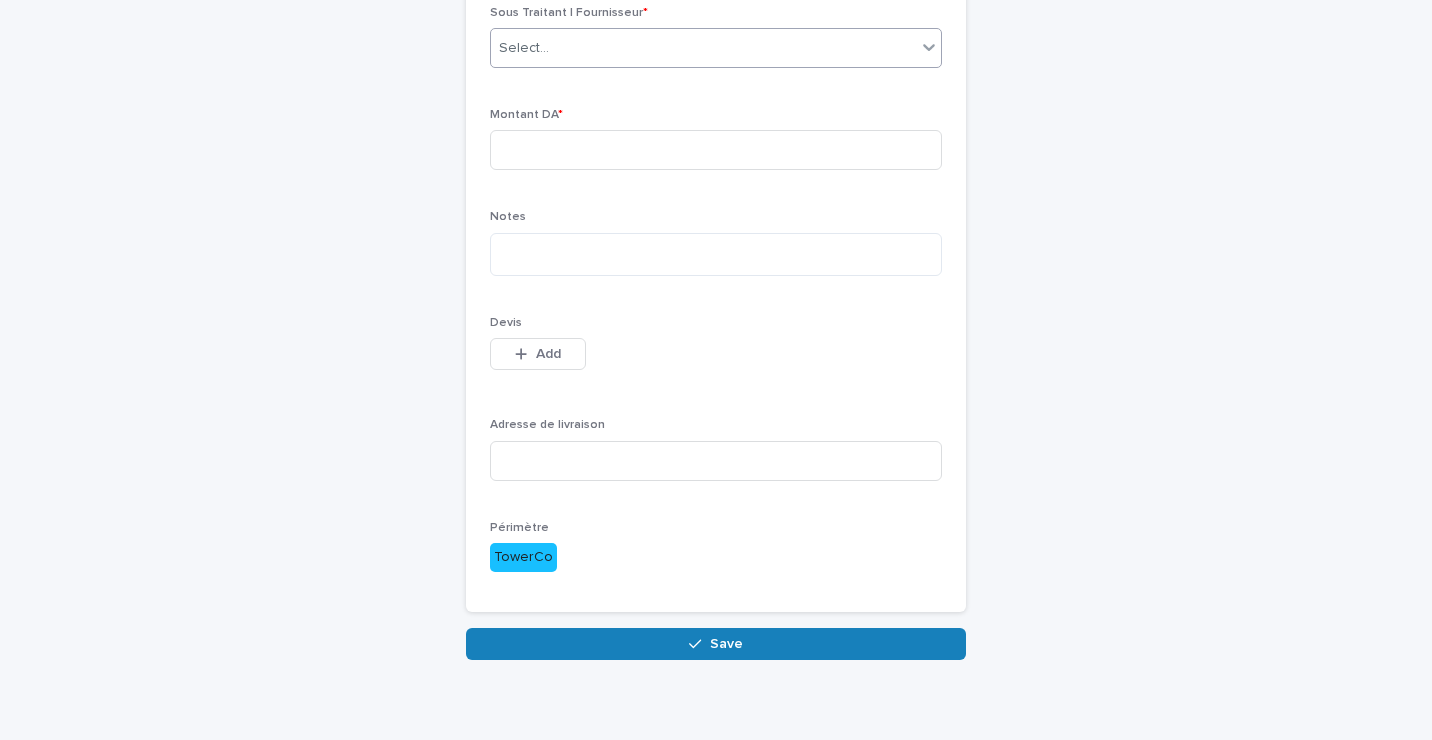 scroll, scrollTop: 0, scrollLeft: 0, axis: both 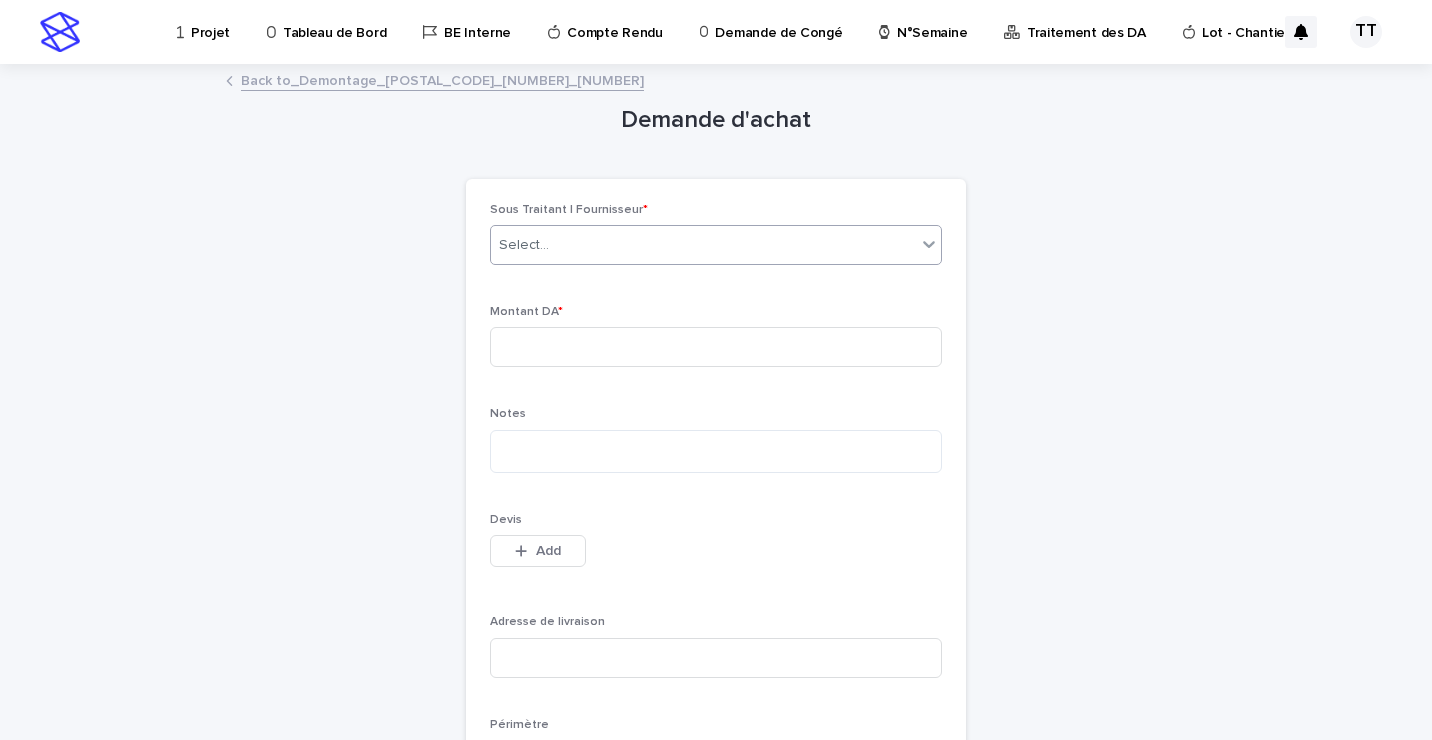 click on "Select..." at bounding box center [703, 245] 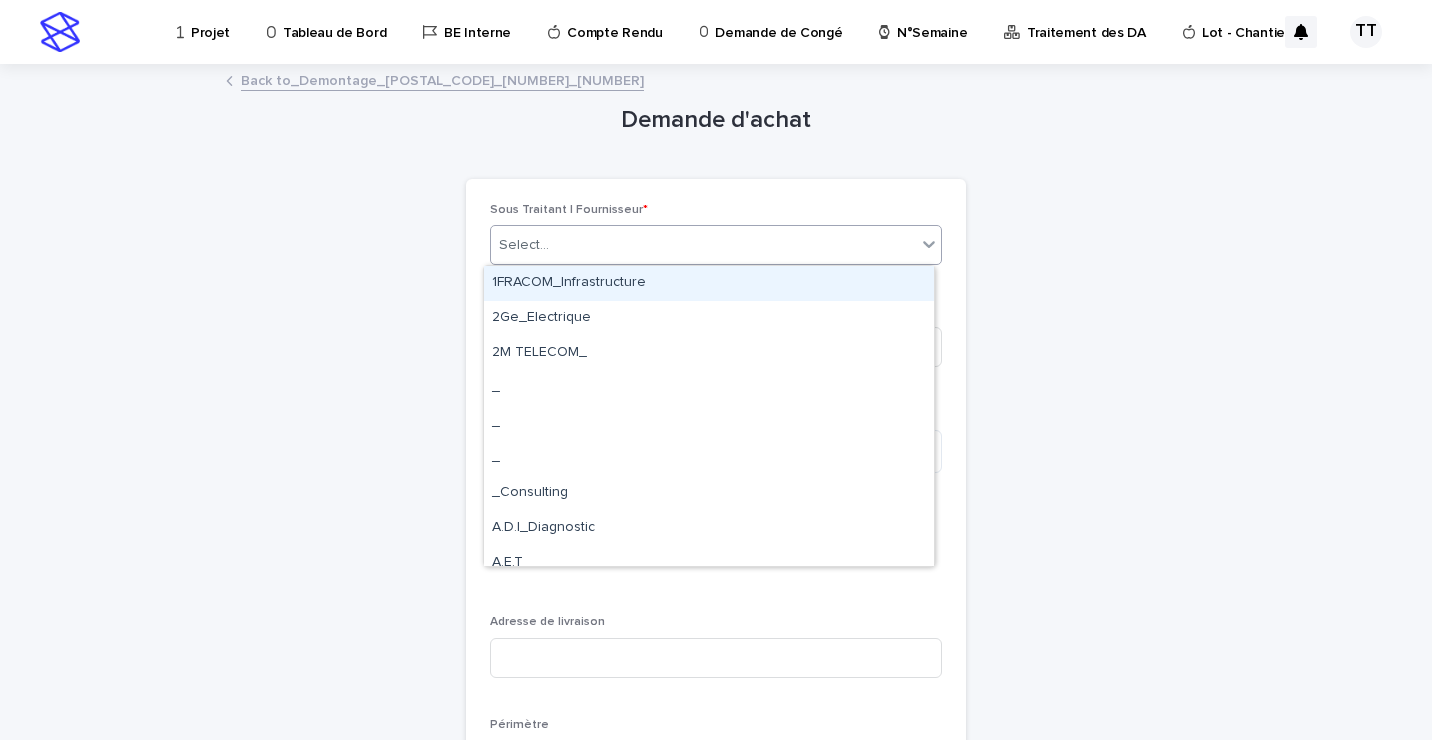 click on "Back to  _Demontage_[POSTAL_CODE]_[NUMBER]_[NUMBER]" at bounding box center [442, 79] 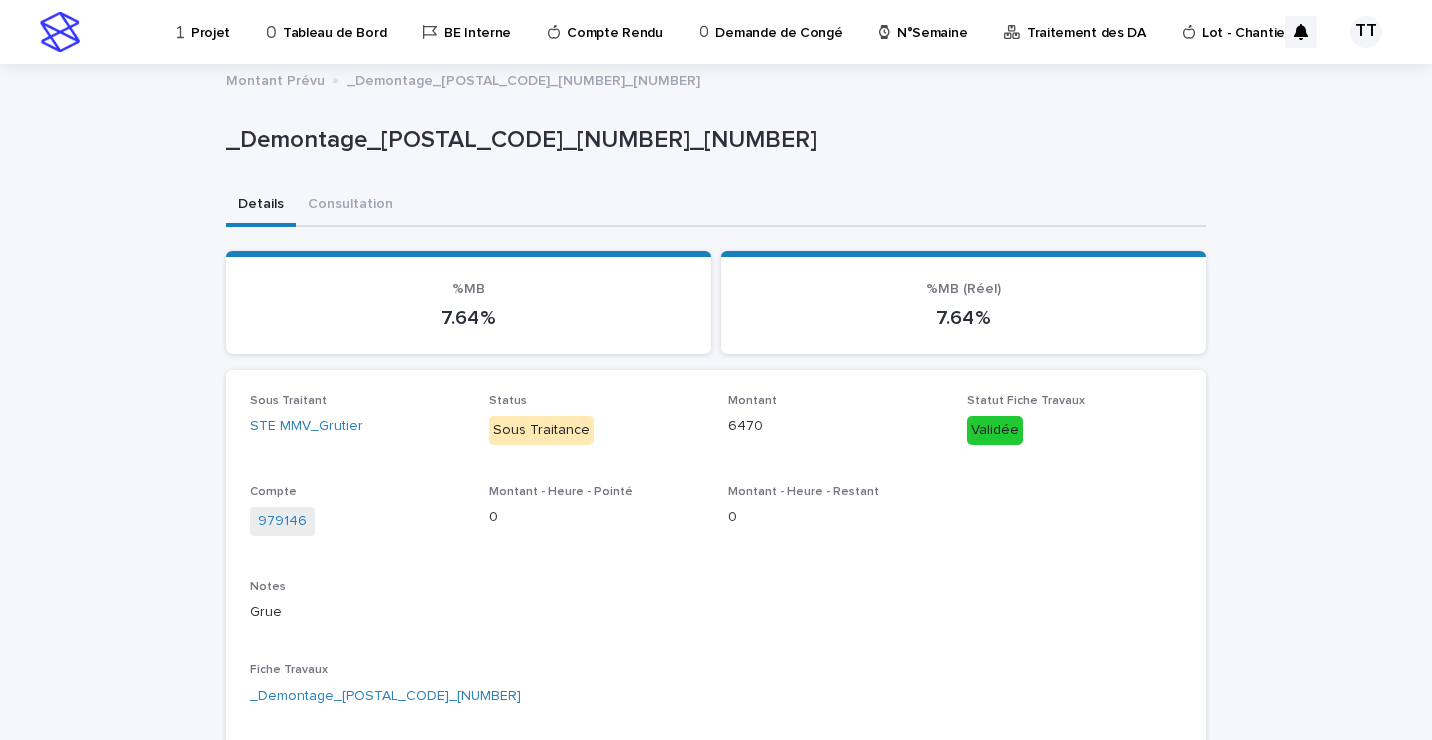 scroll, scrollTop: 496, scrollLeft: 0, axis: vertical 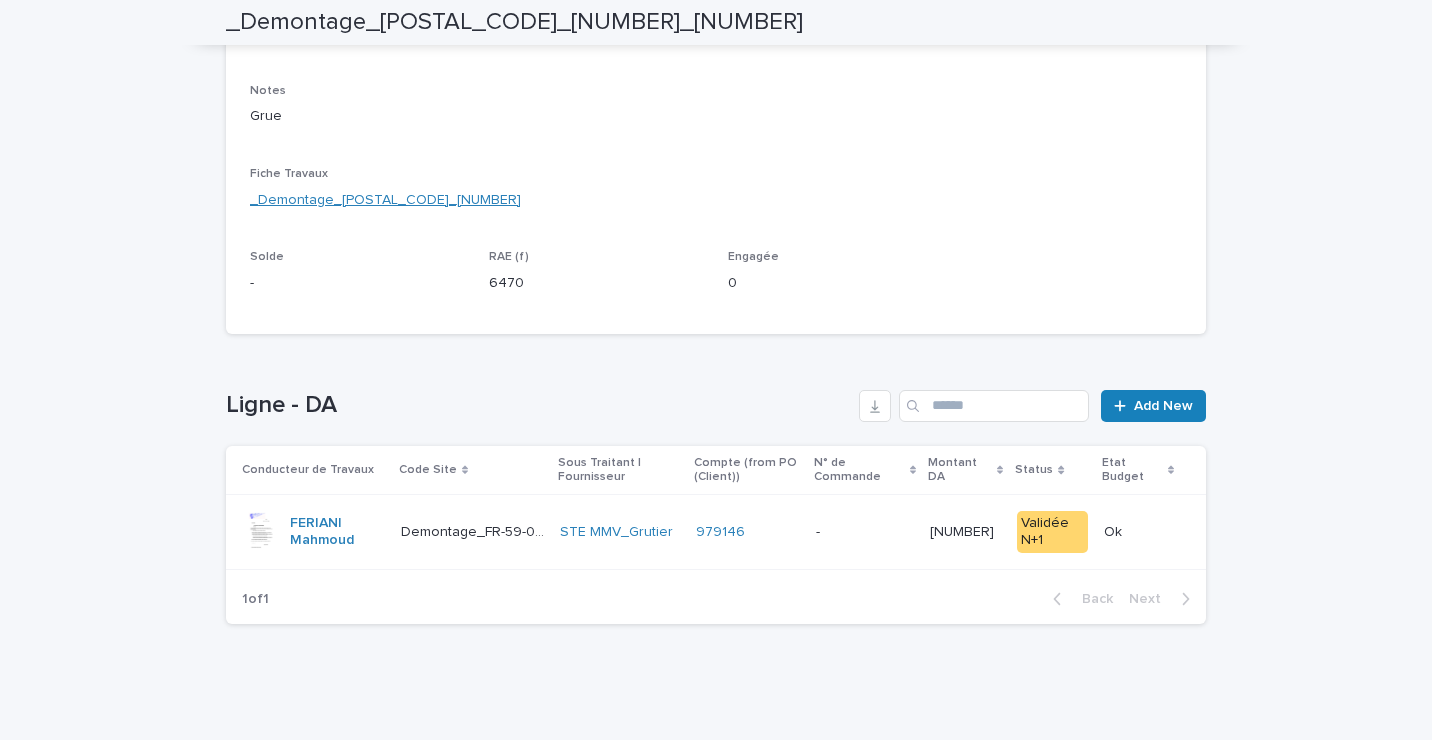 click on "_Demontage_[POSTAL_CODE]_[NUMBER]" at bounding box center (385, 200) 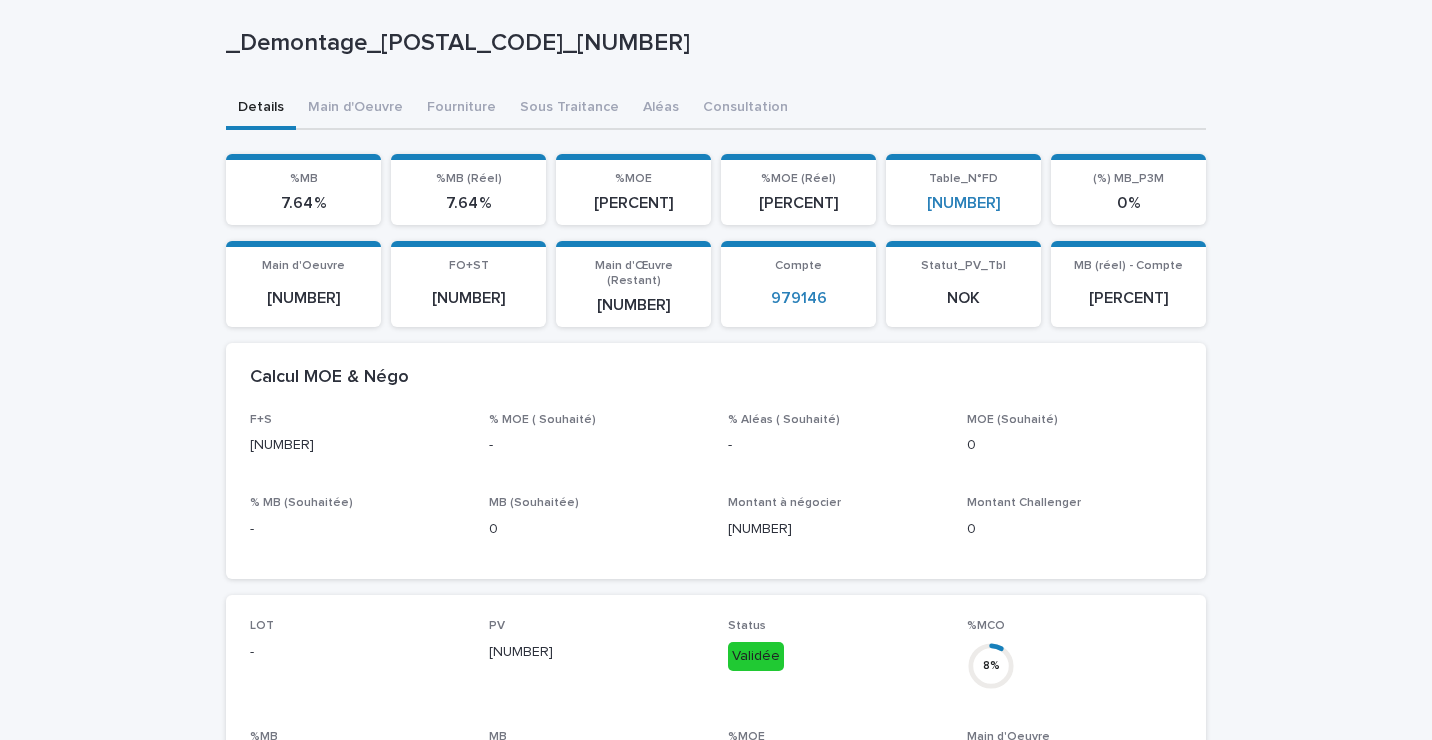 scroll, scrollTop: 0, scrollLeft: 0, axis: both 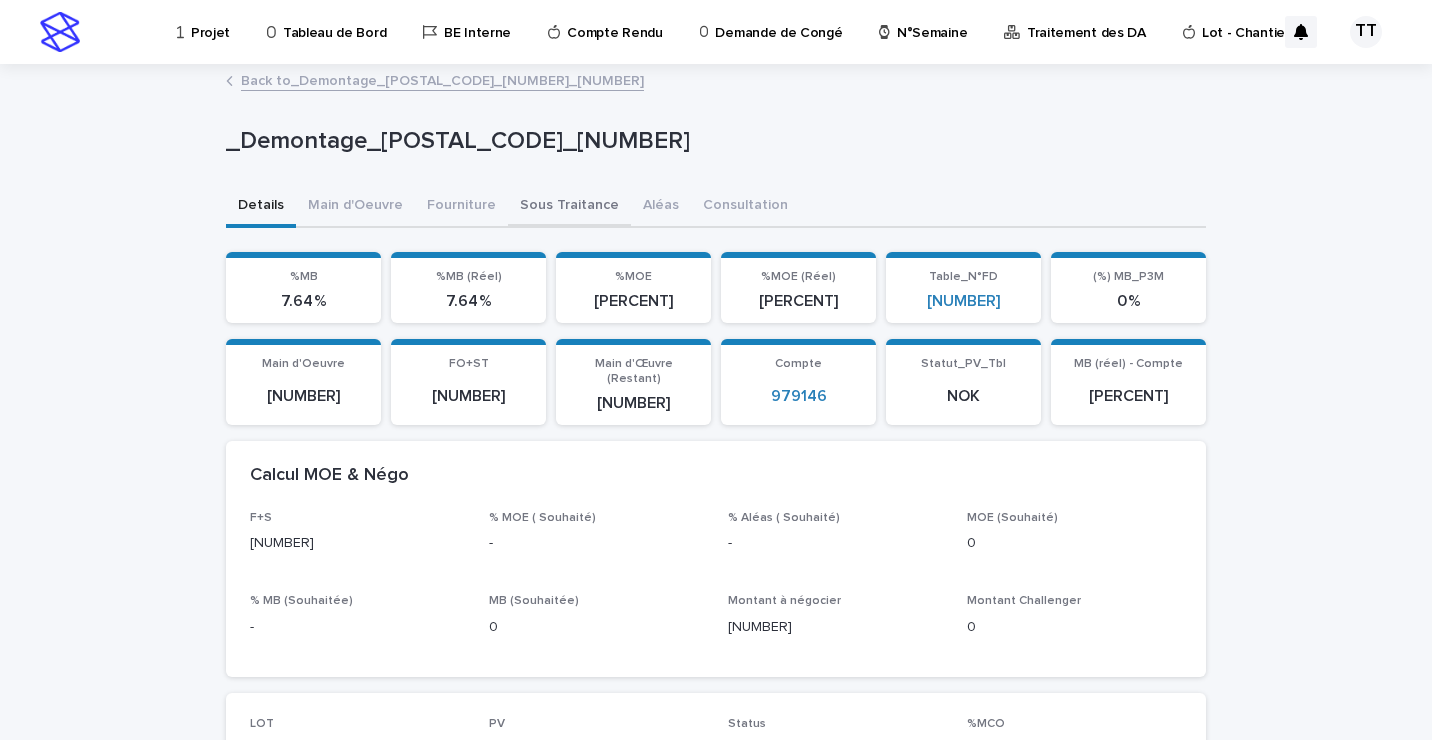 click on "Sous Traitance" at bounding box center (569, 207) 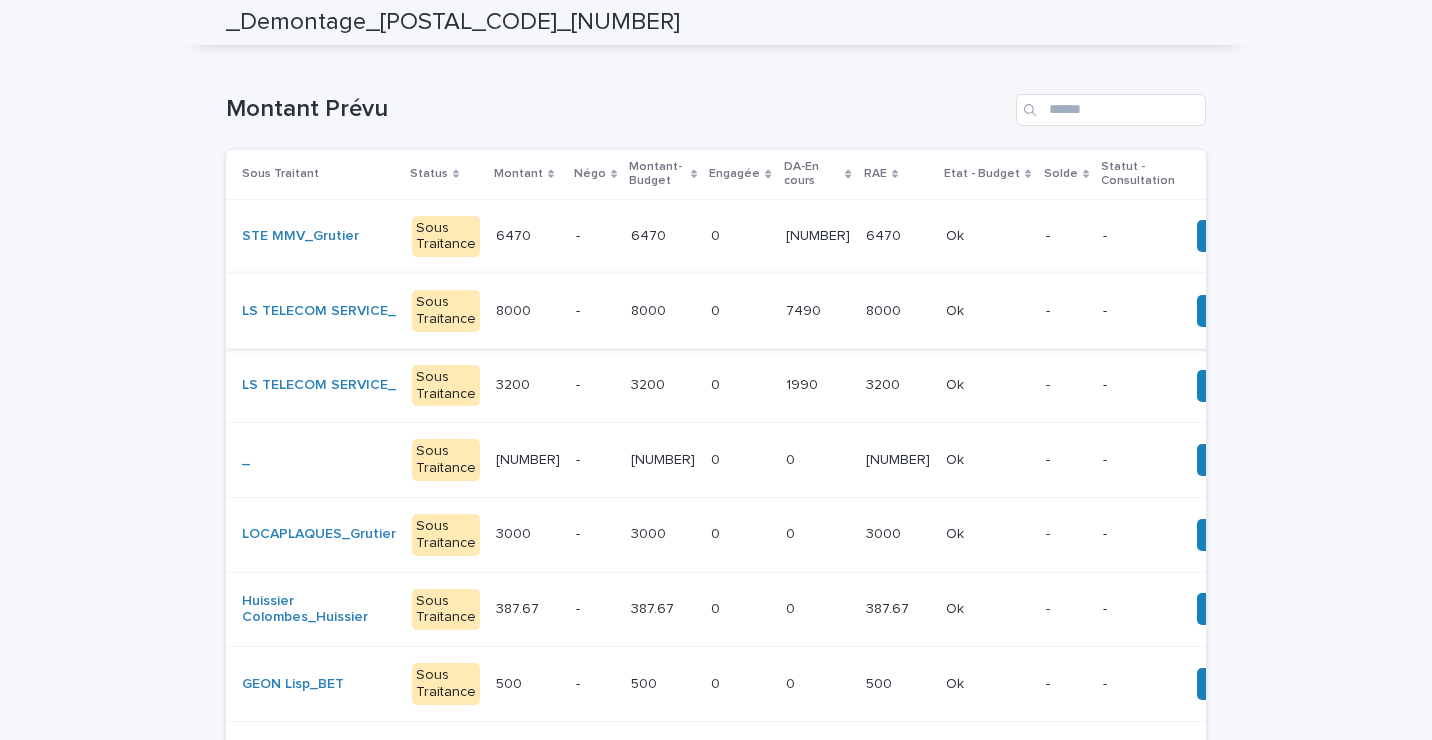 scroll, scrollTop: 400, scrollLeft: 0, axis: vertical 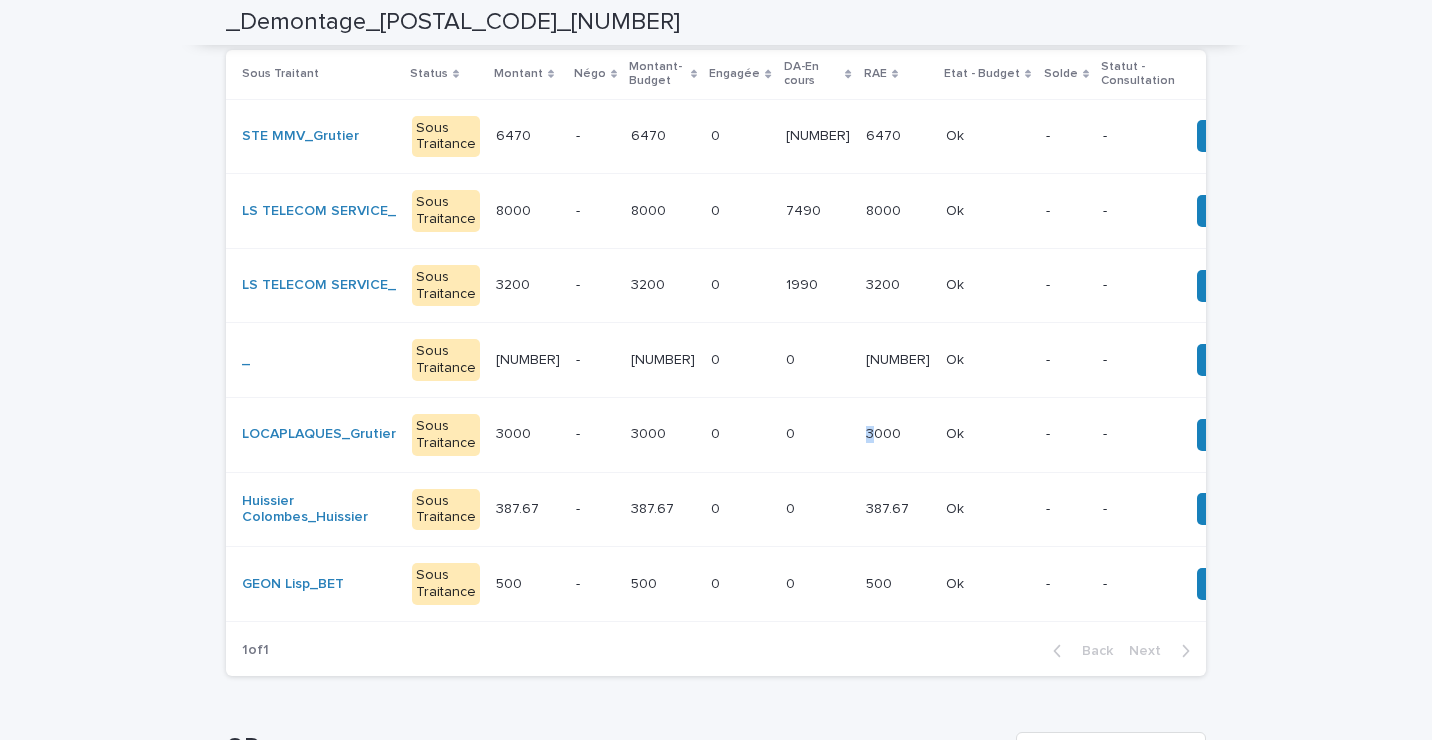 click on "3000" at bounding box center [885, 432] 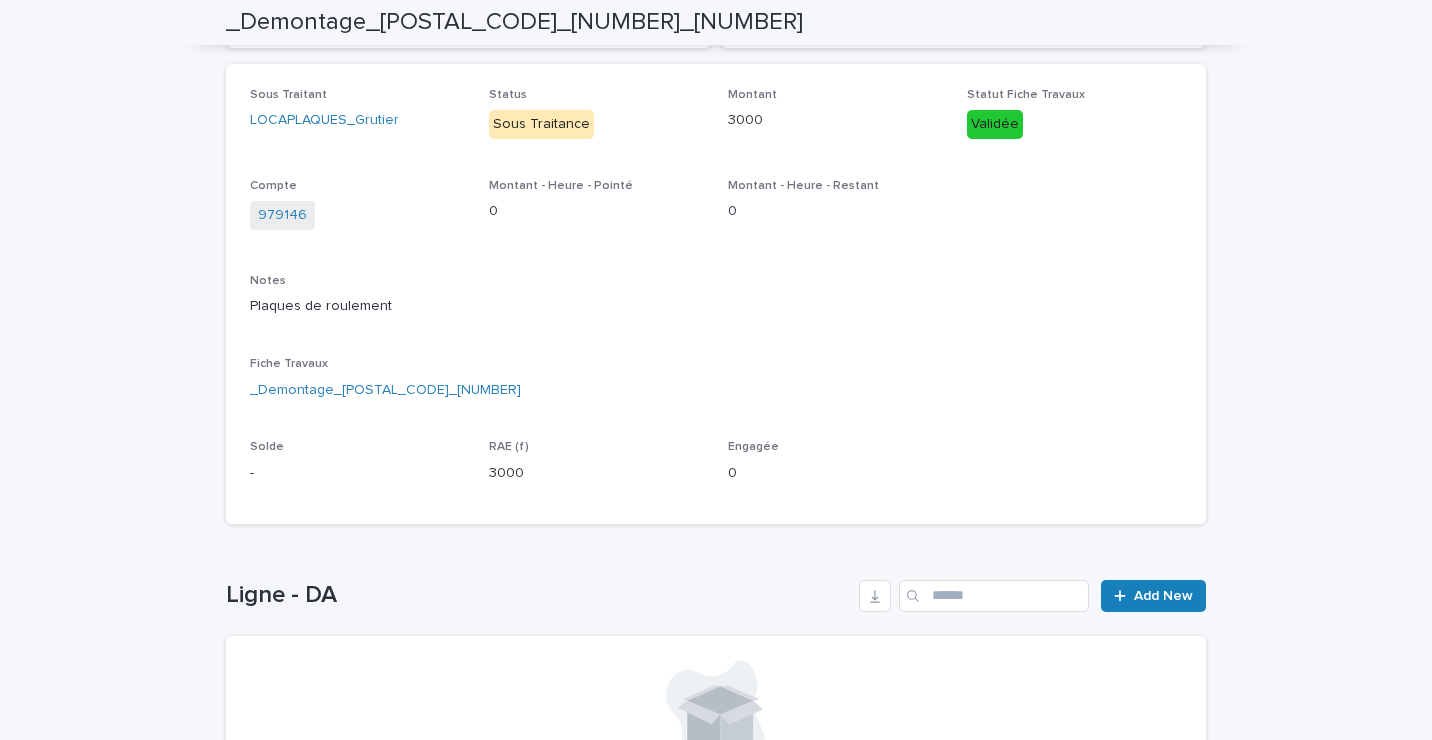 scroll, scrollTop: 507, scrollLeft: 0, axis: vertical 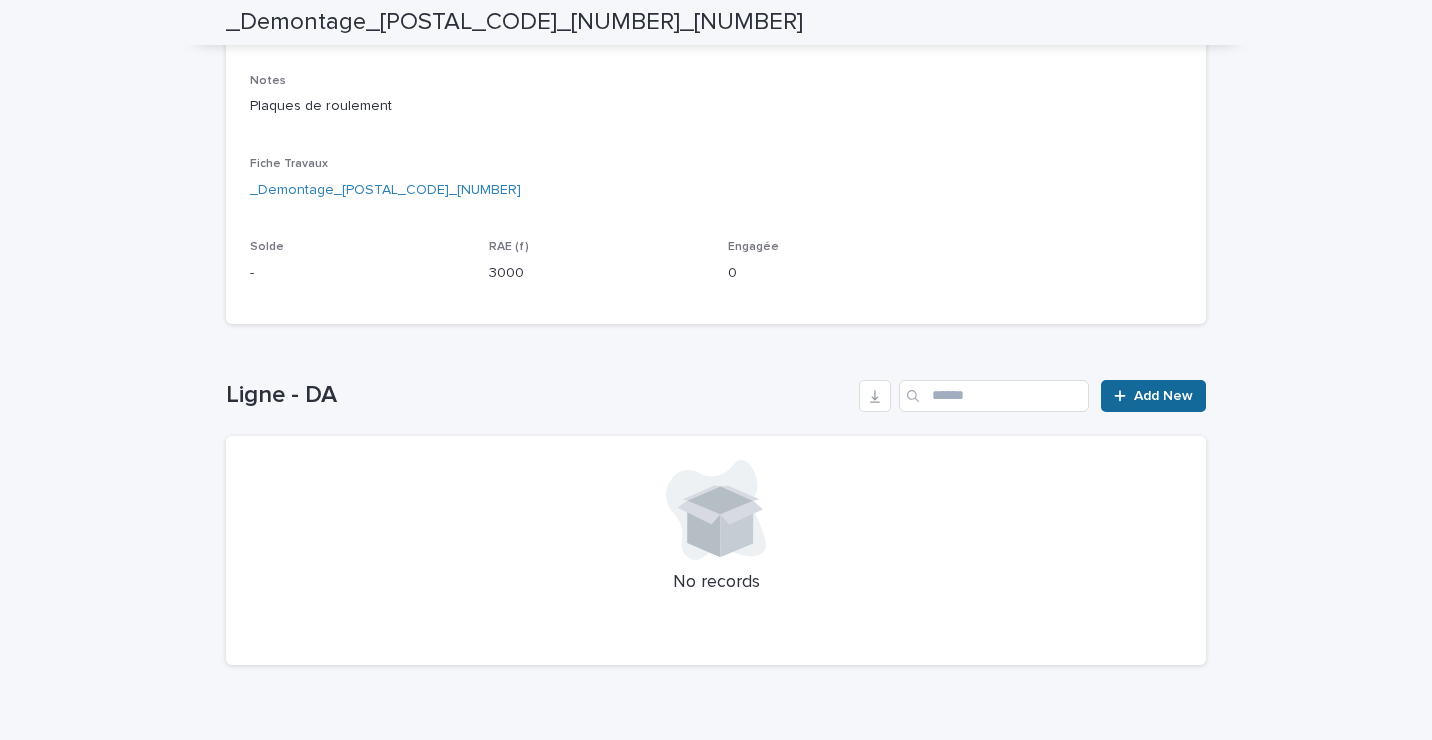 click 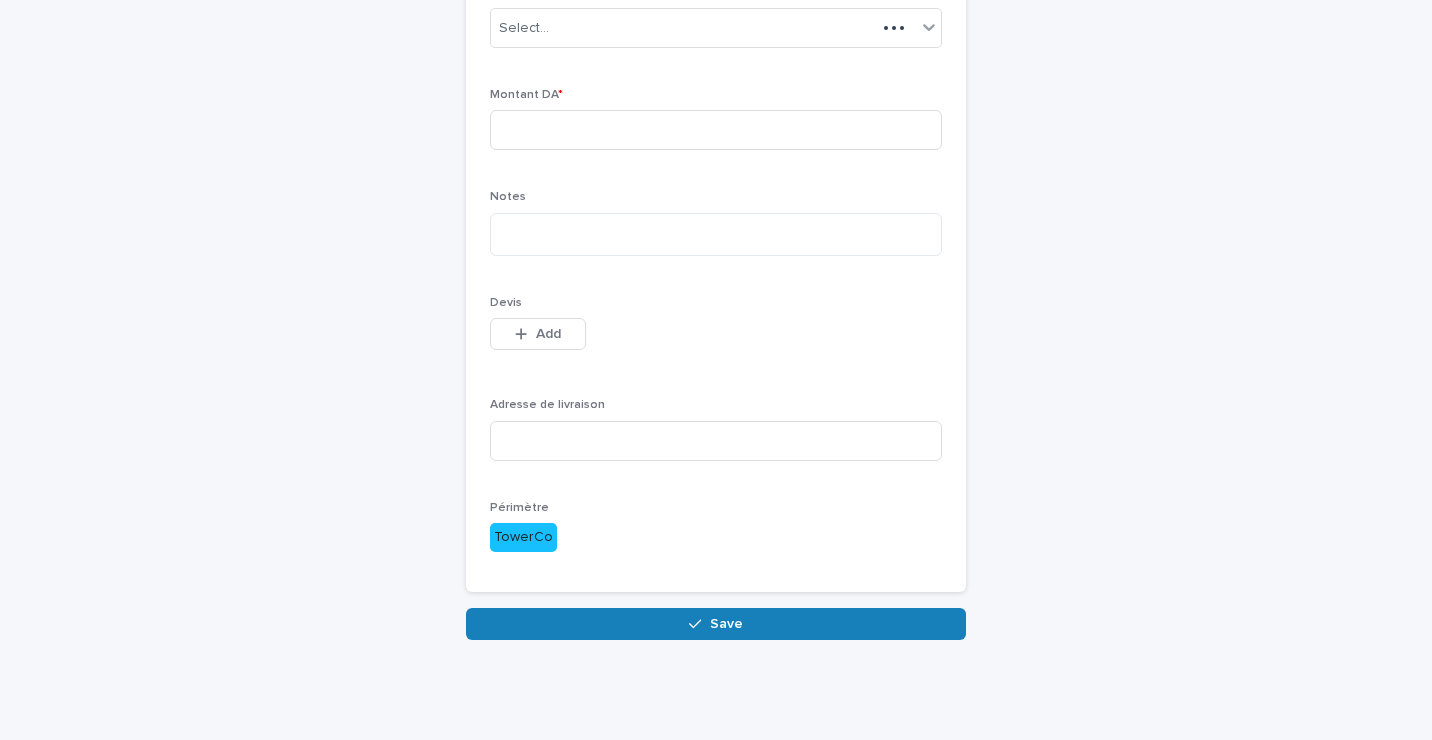 scroll, scrollTop: 197, scrollLeft: 0, axis: vertical 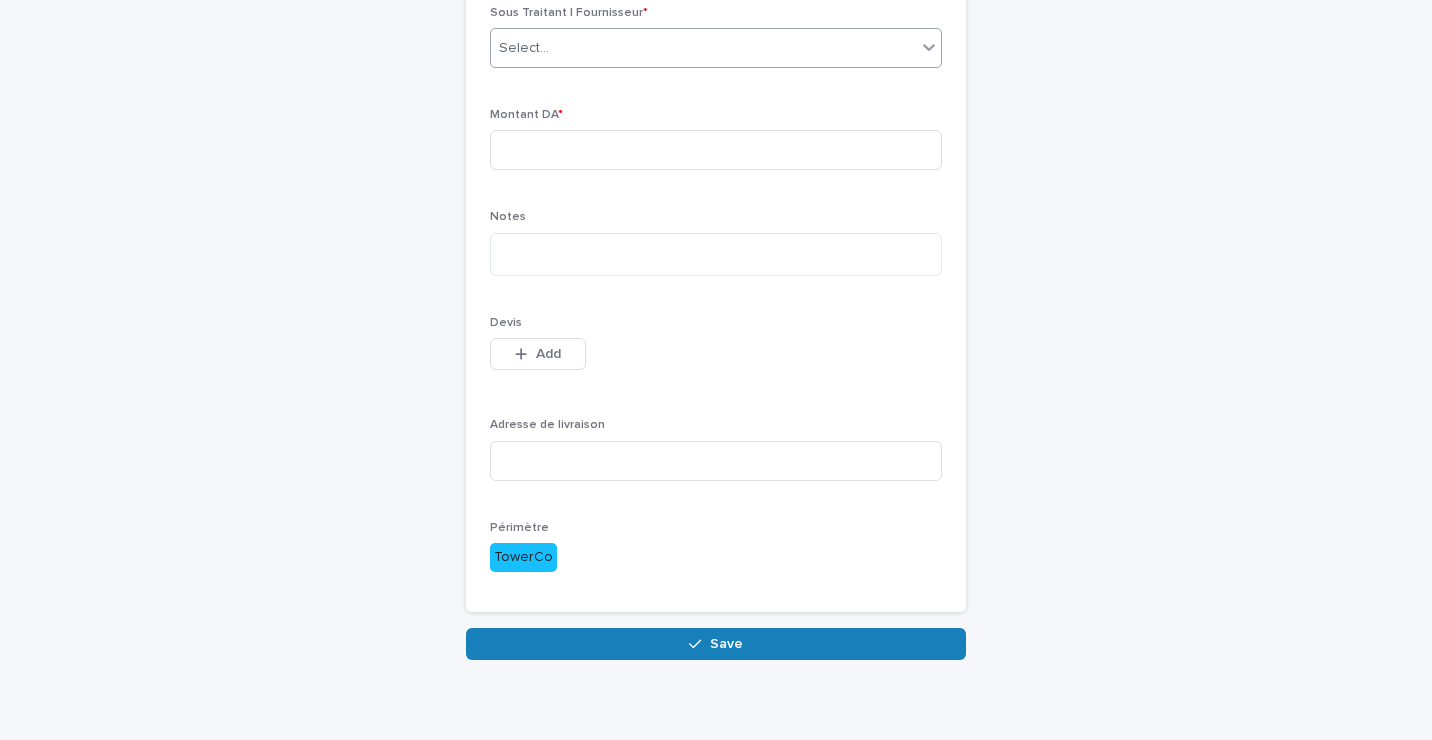 click on "Select..." at bounding box center (703, 48) 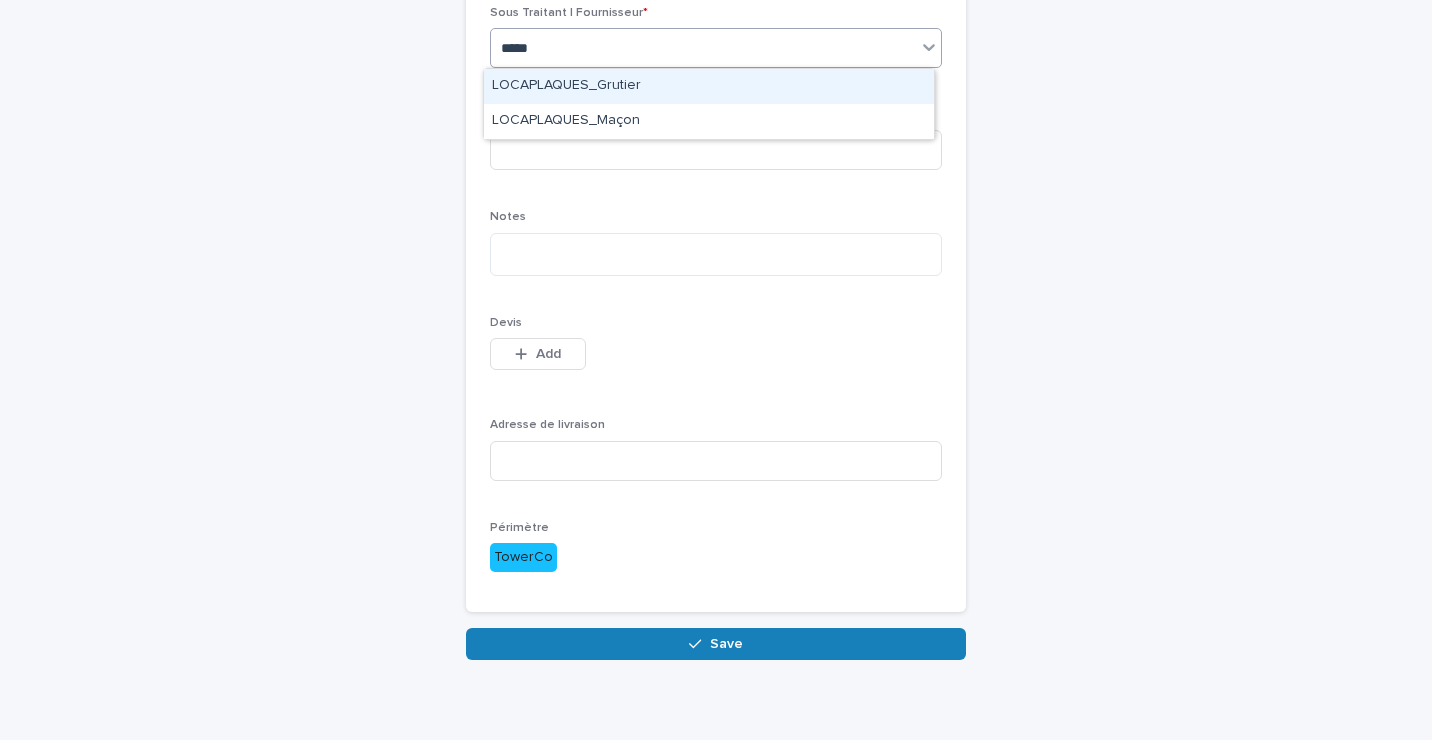 type on "******" 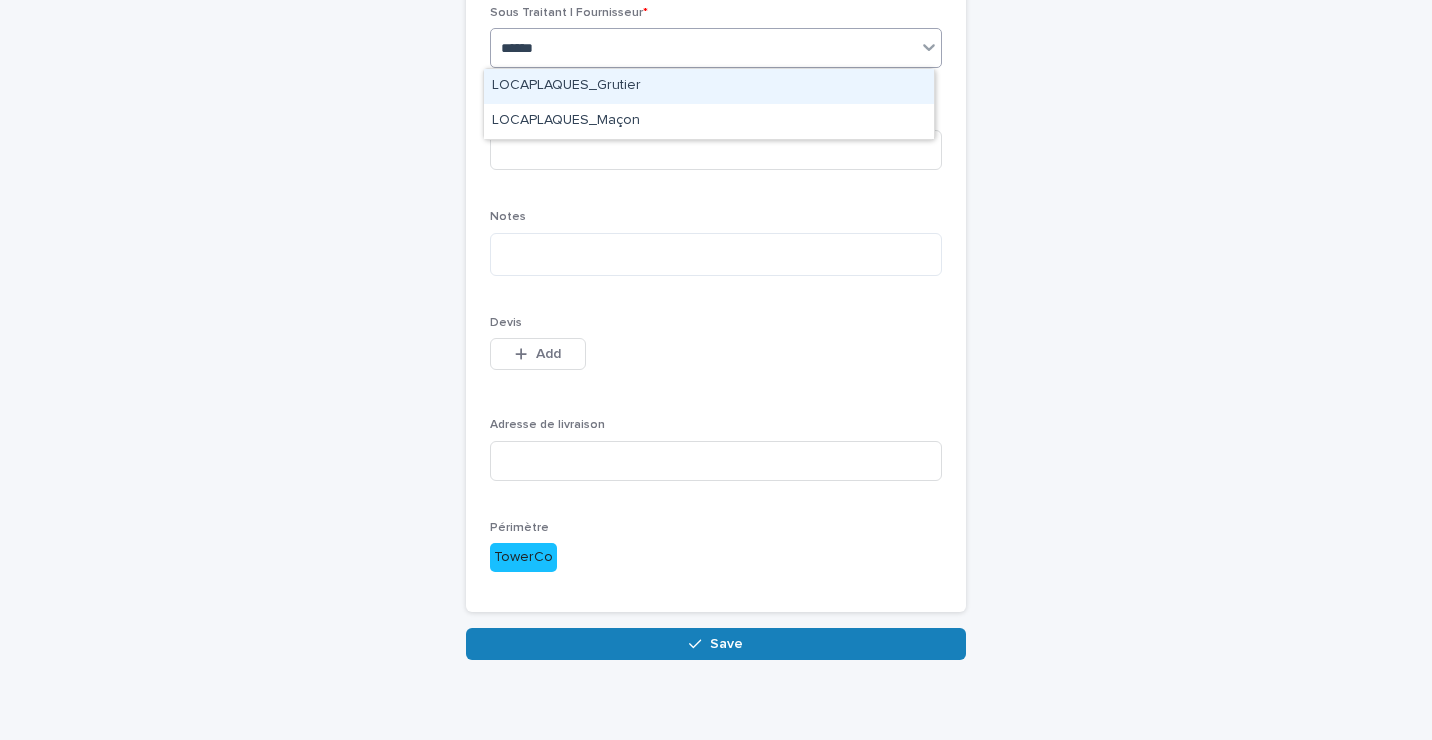 click on "LOCAPLAQUES_Grutier" at bounding box center (709, 86) 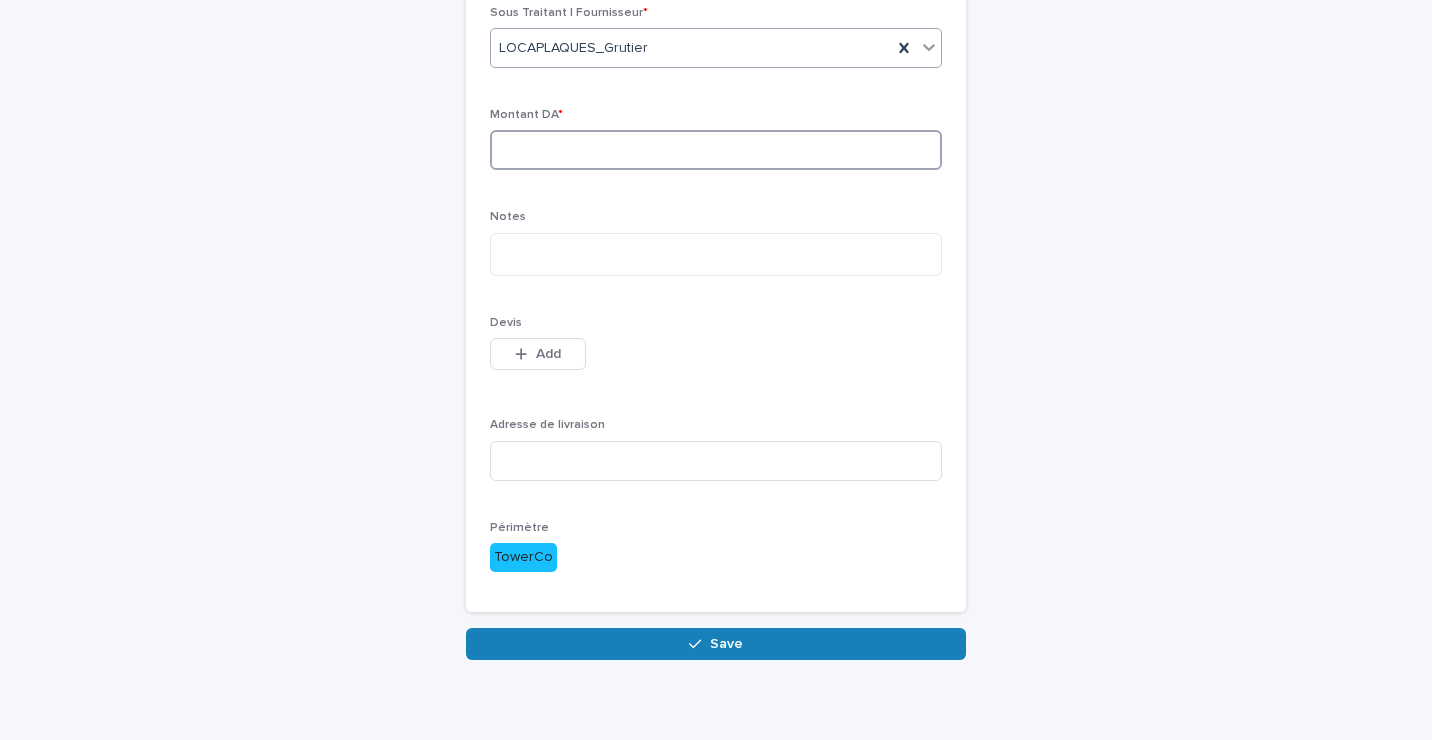 click at bounding box center (716, 150) 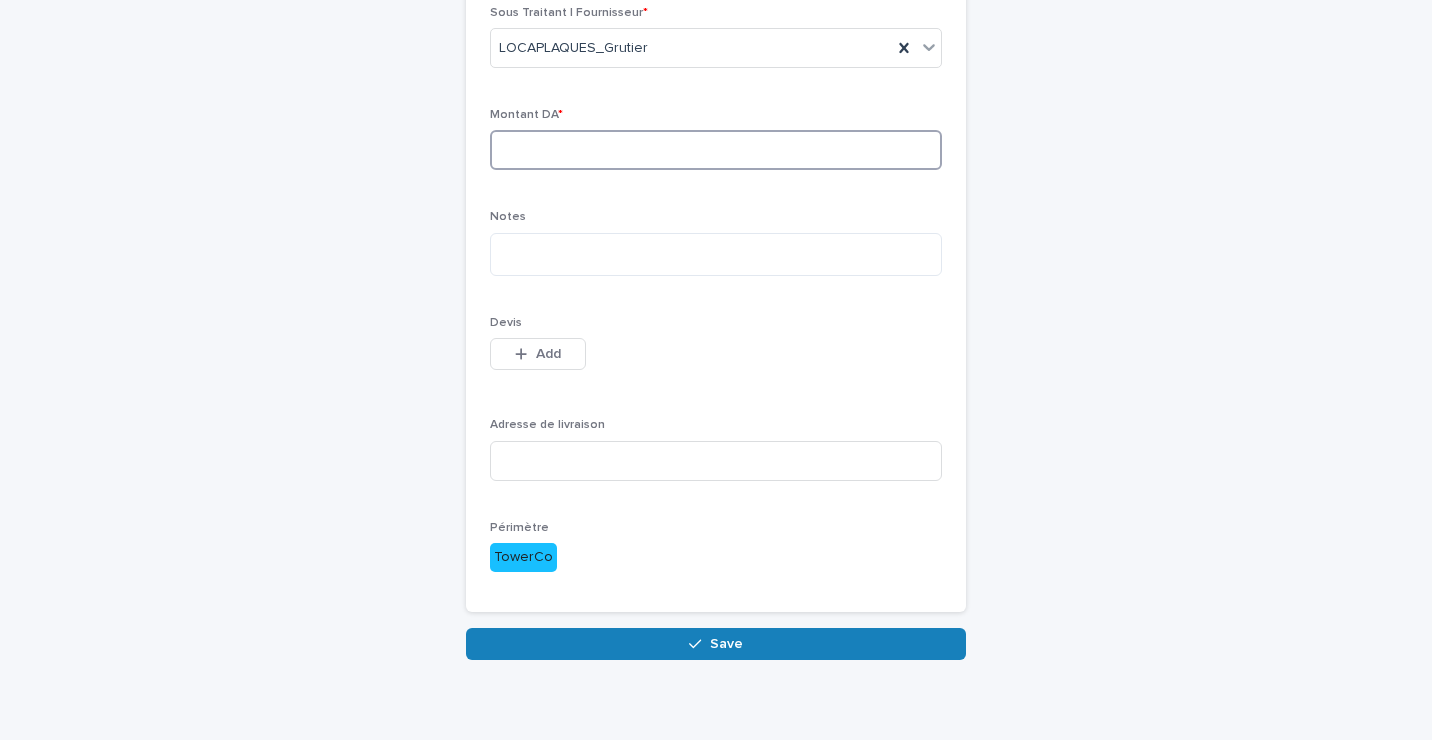 click at bounding box center [716, 150] 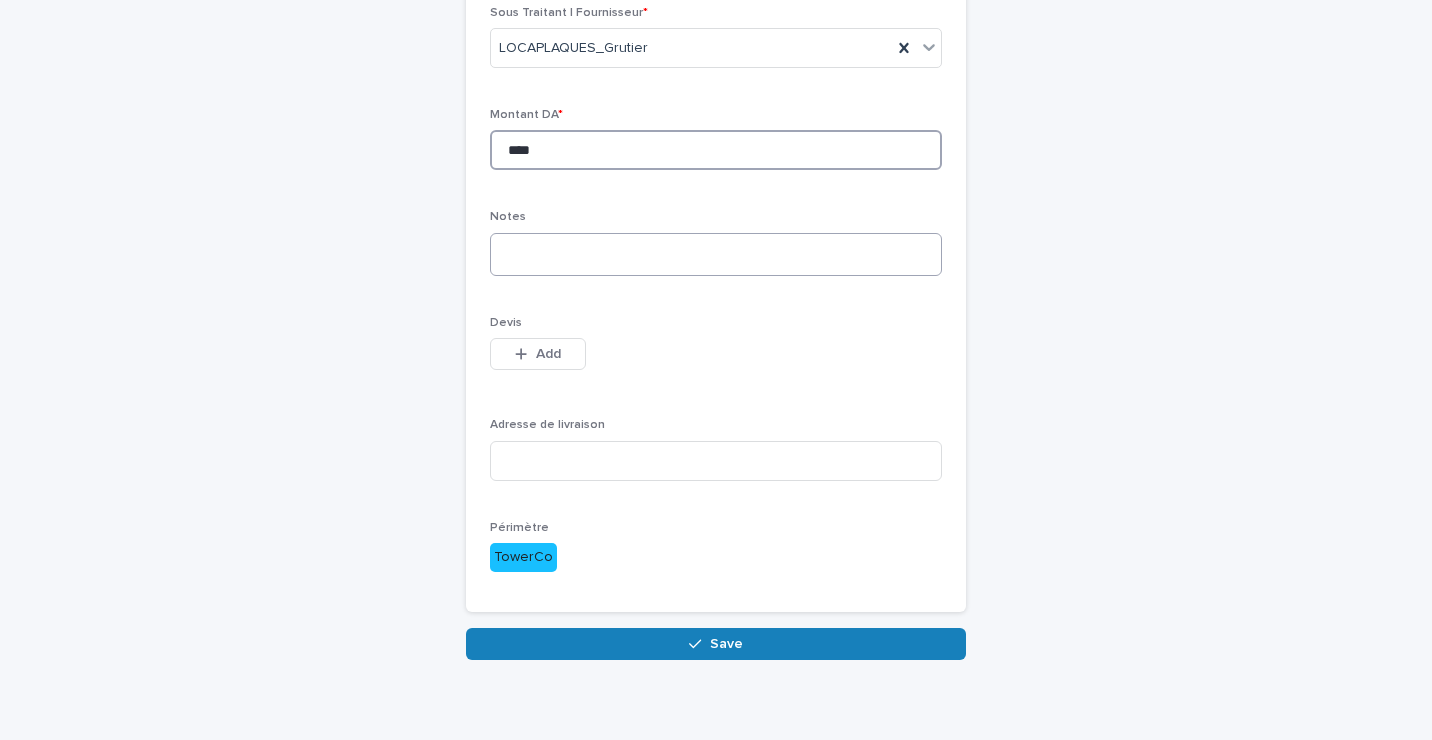 type on "****" 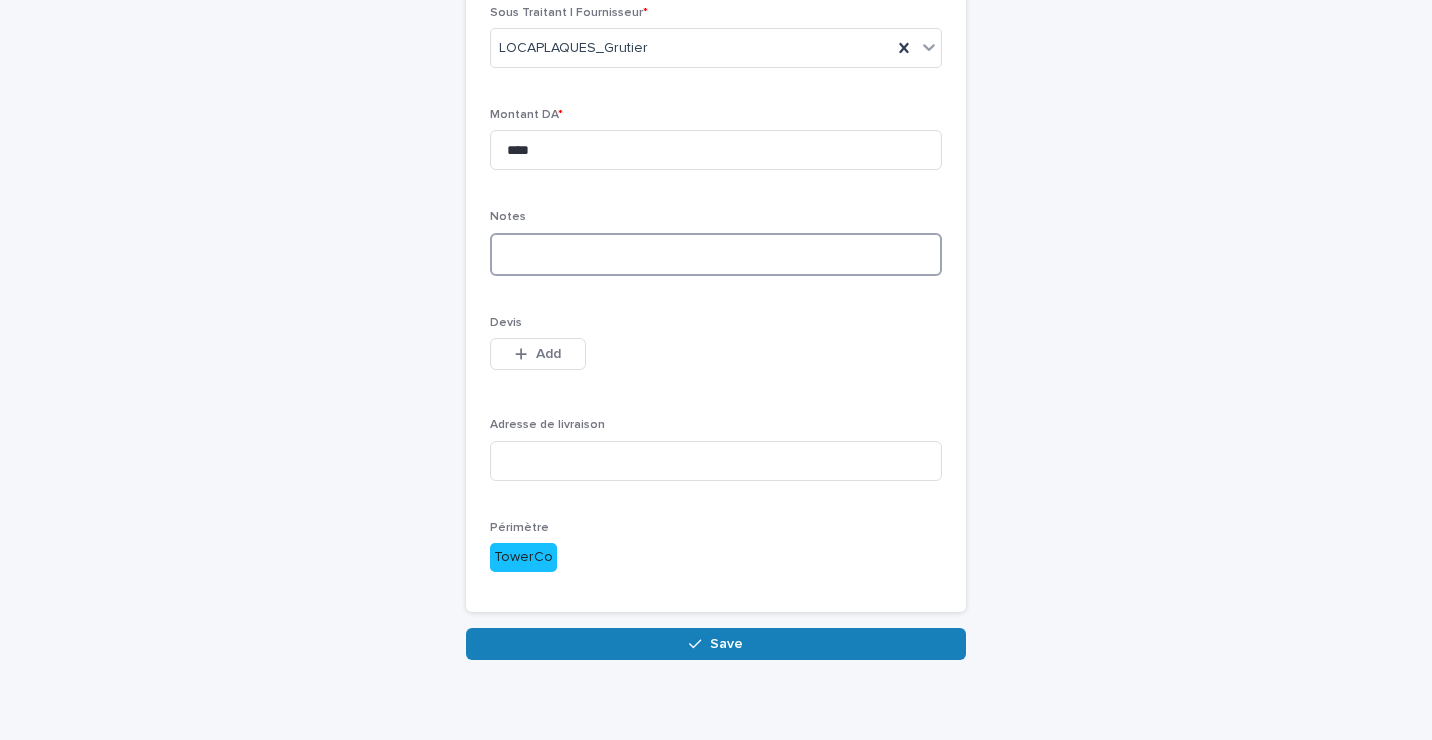 click at bounding box center (716, 254) 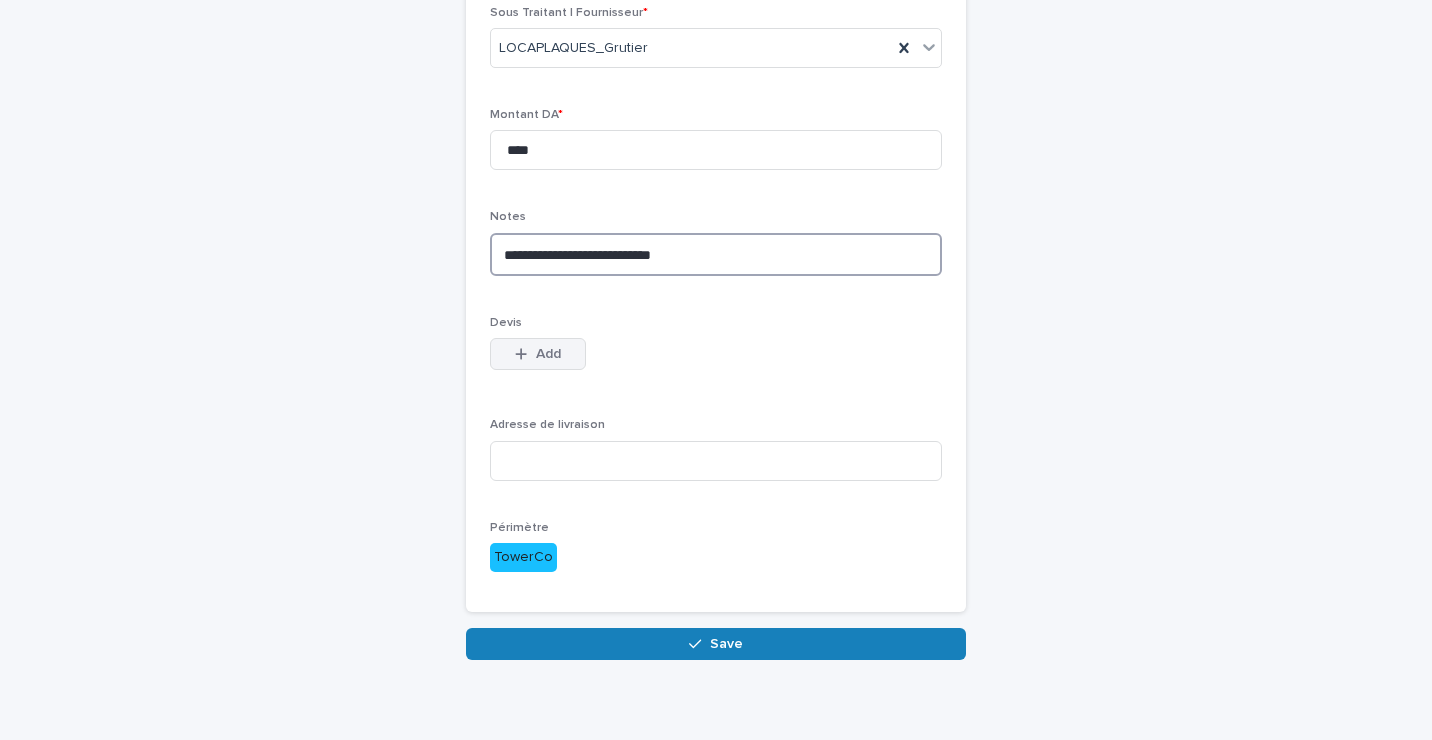type on "**********" 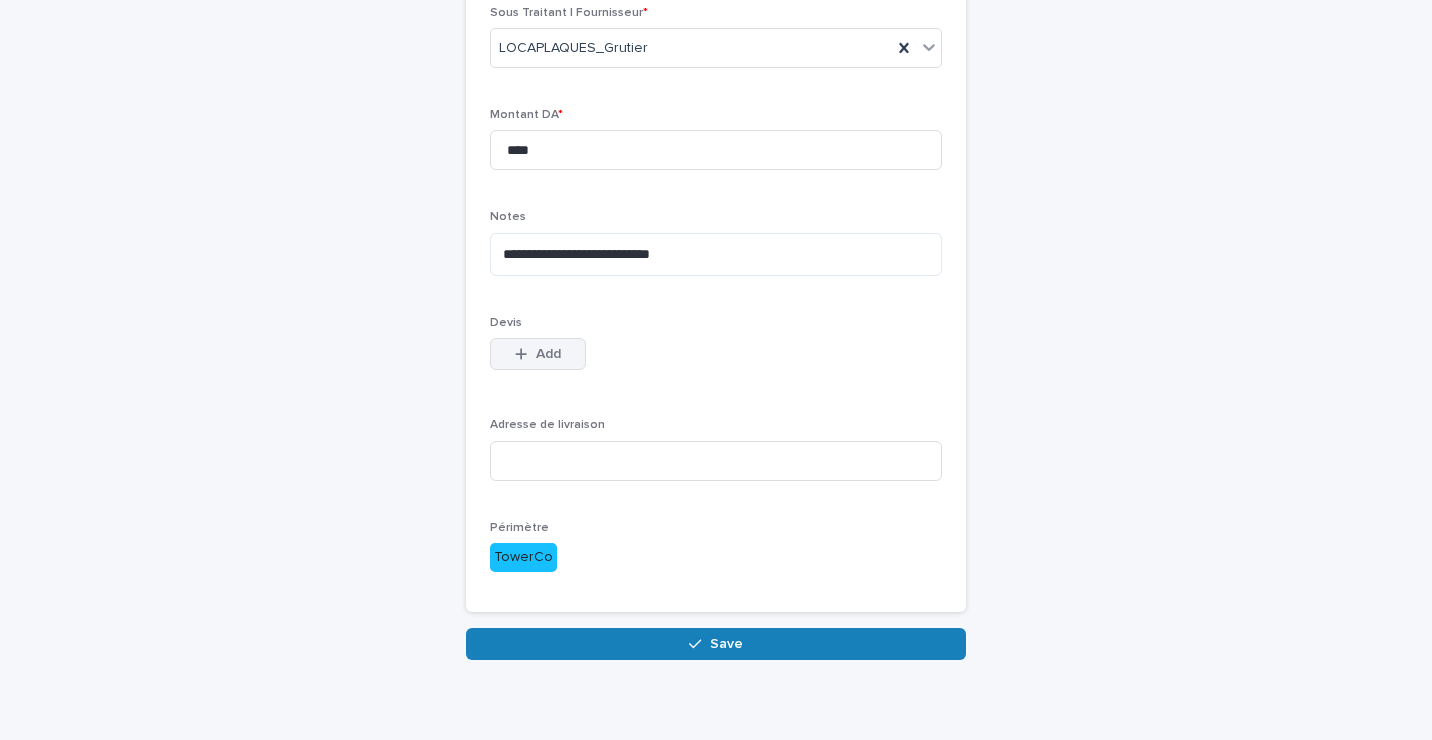 click on "Add" at bounding box center (538, 354) 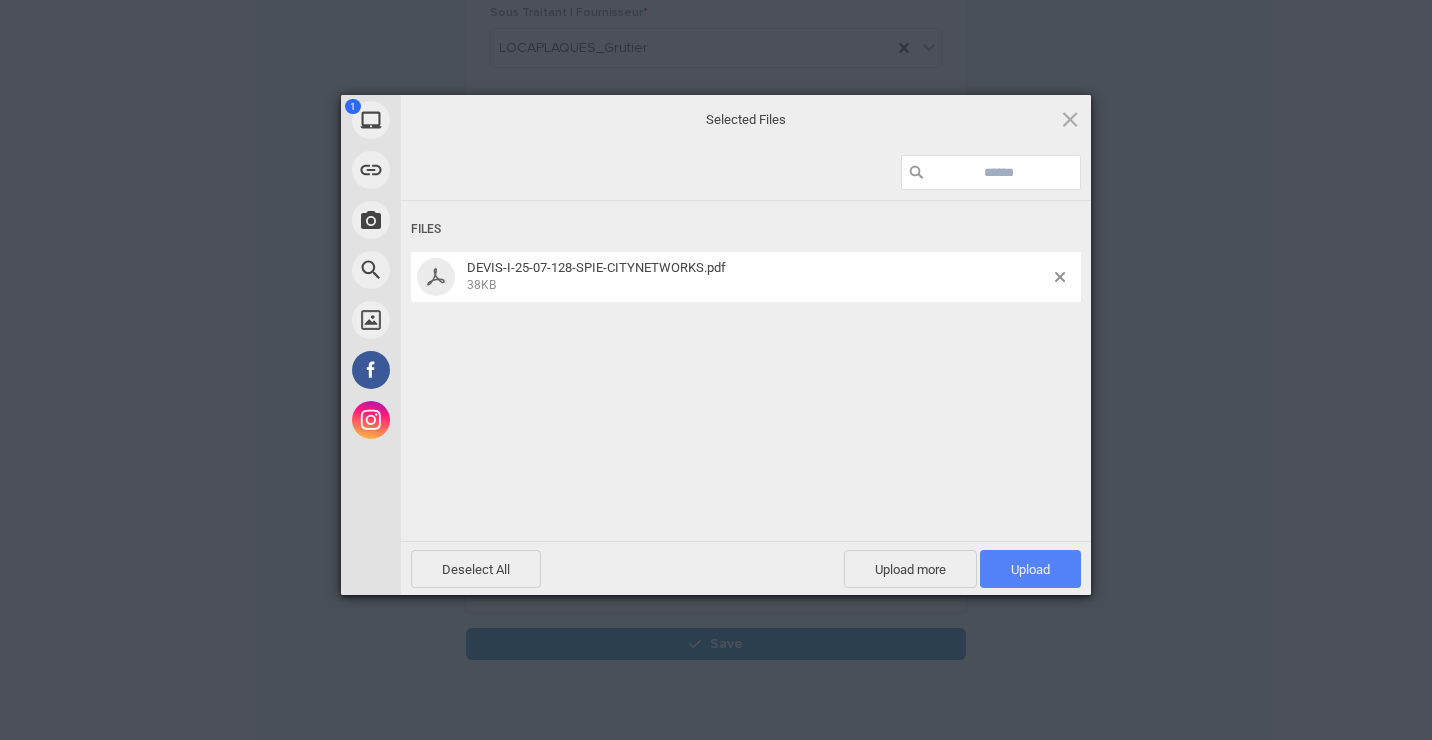 click on "Upload
1" at bounding box center [1030, 569] 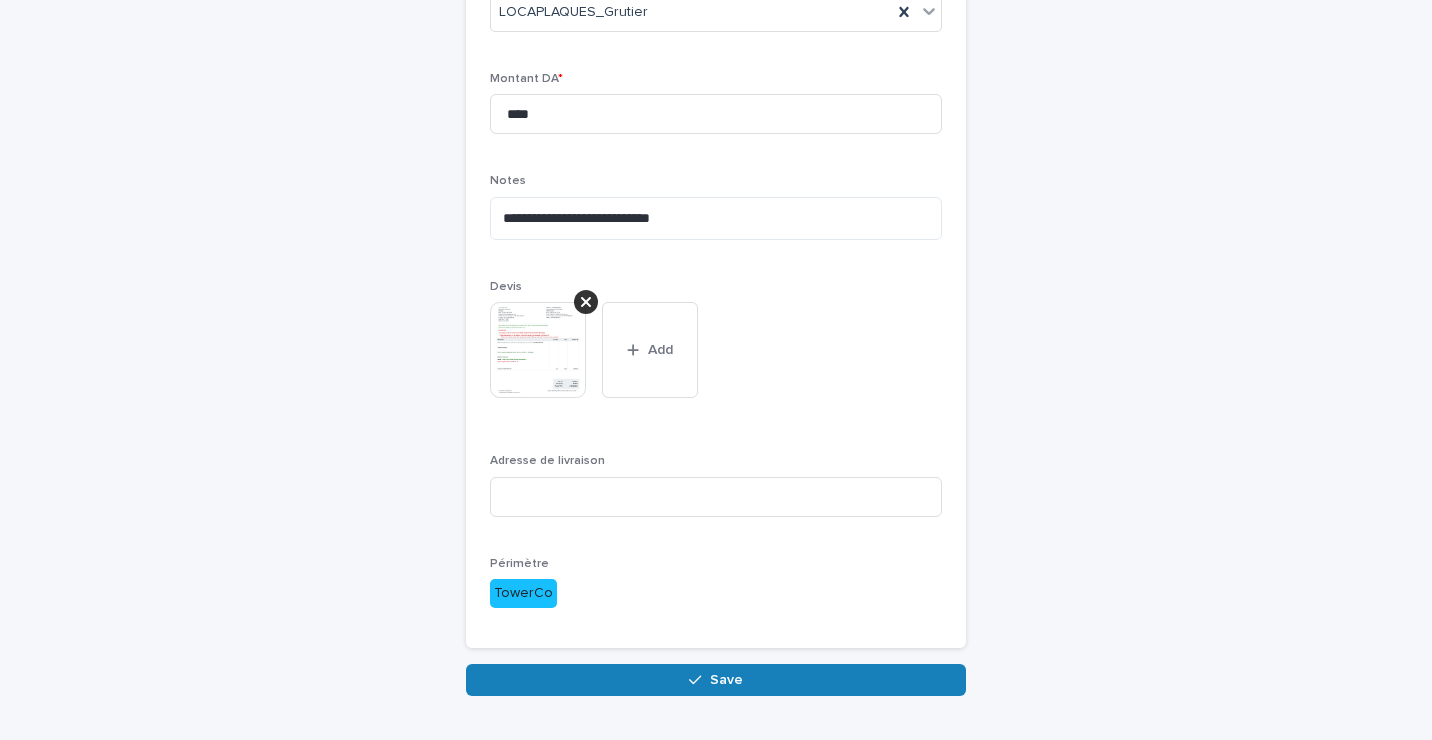 scroll, scrollTop: 289, scrollLeft: 0, axis: vertical 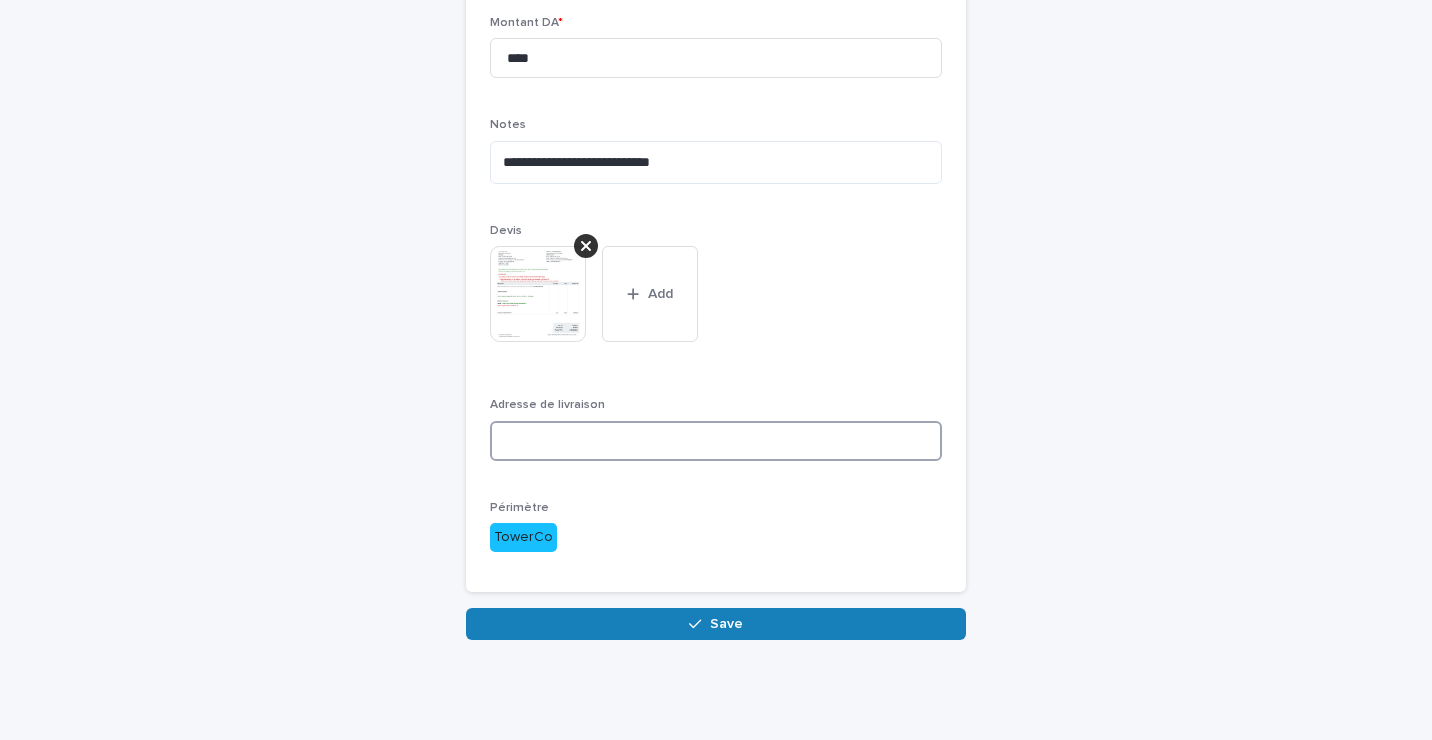 click at bounding box center [716, 441] 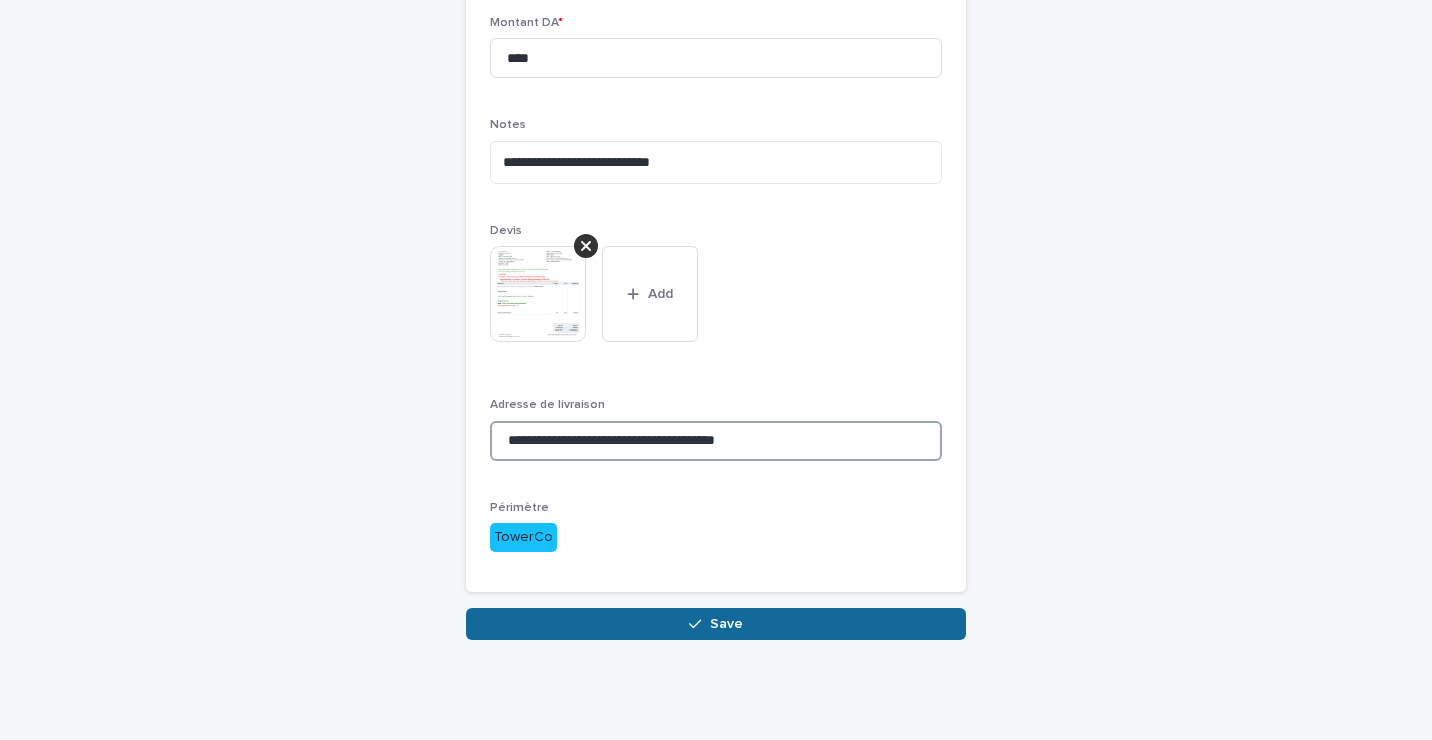 type on "**********" 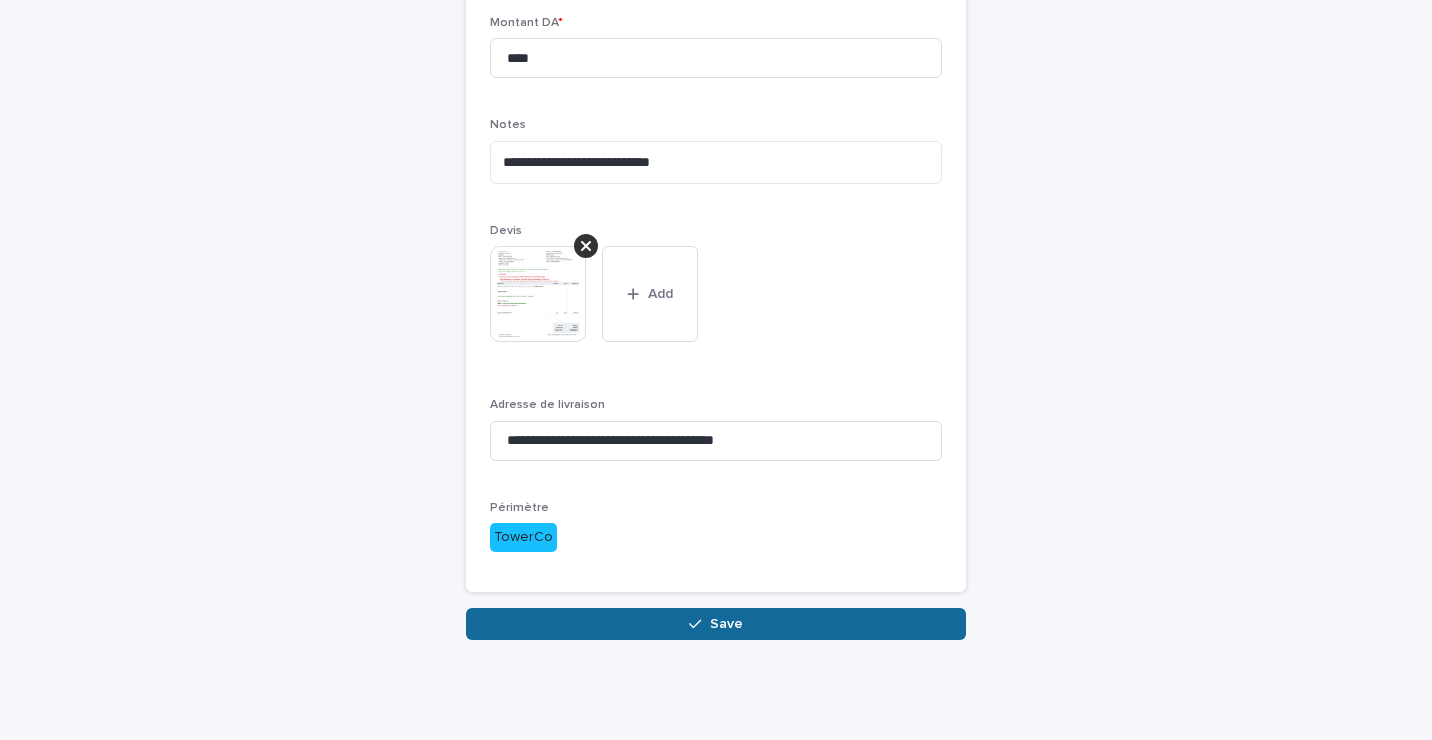 click at bounding box center (699, 624) 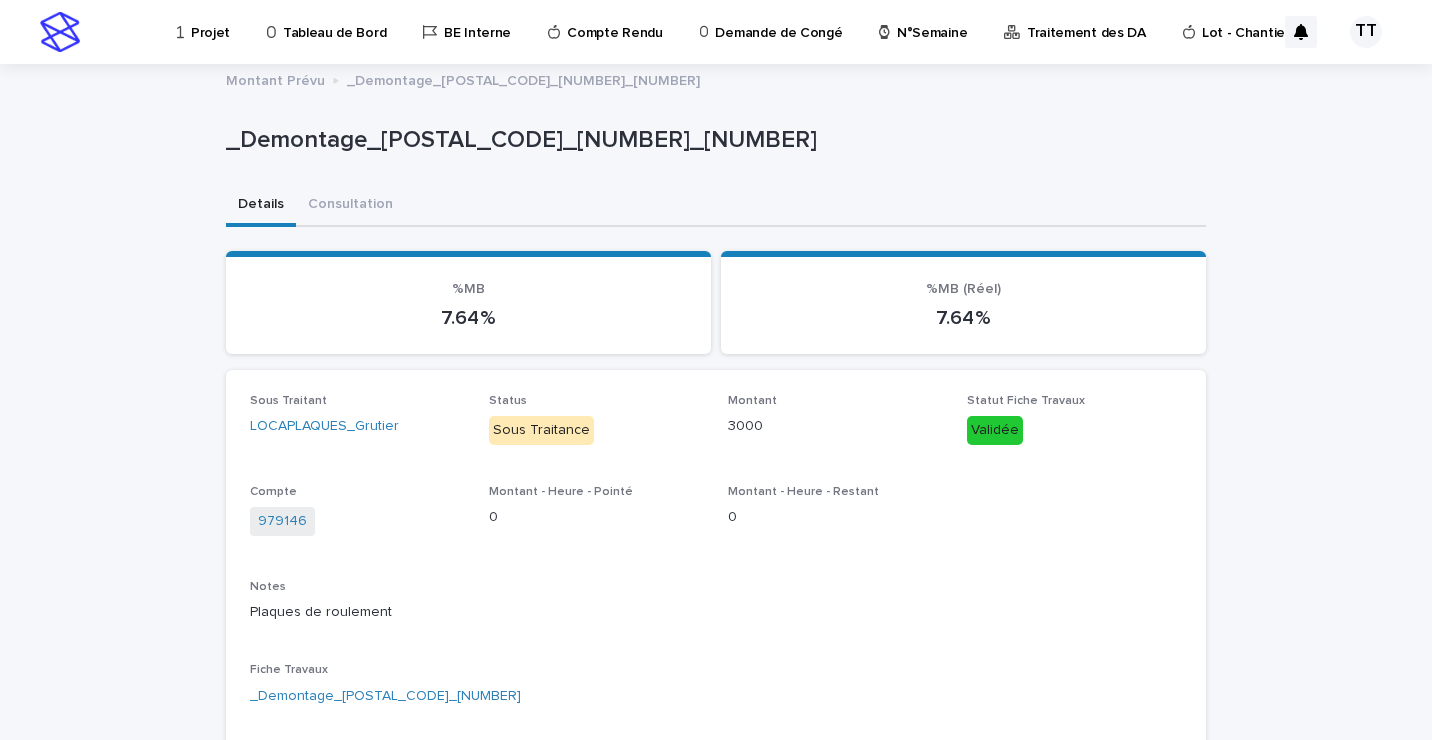 scroll, scrollTop: 464, scrollLeft: 0, axis: vertical 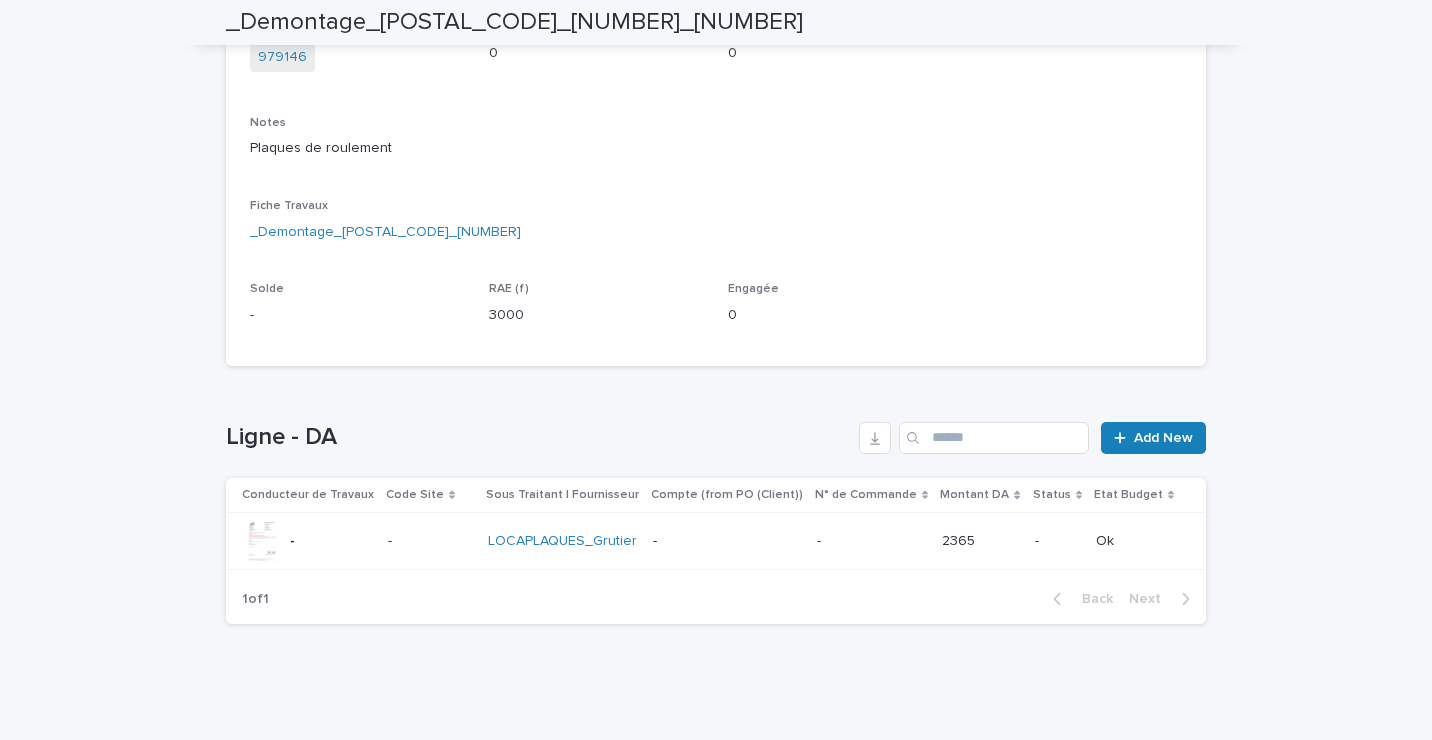 click on "-" at bounding box center [727, 541] 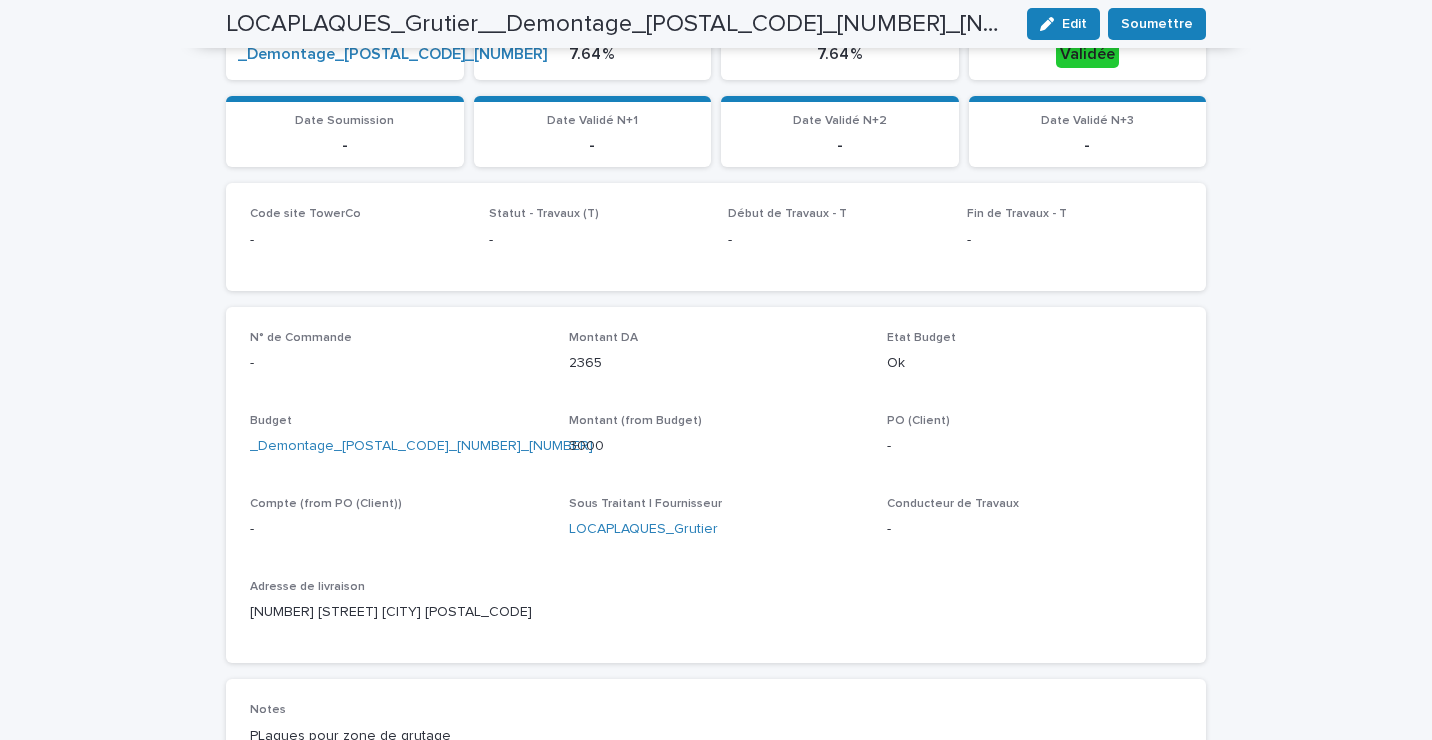 scroll, scrollTop: 66, scrollLeft: 0, axis: vertical 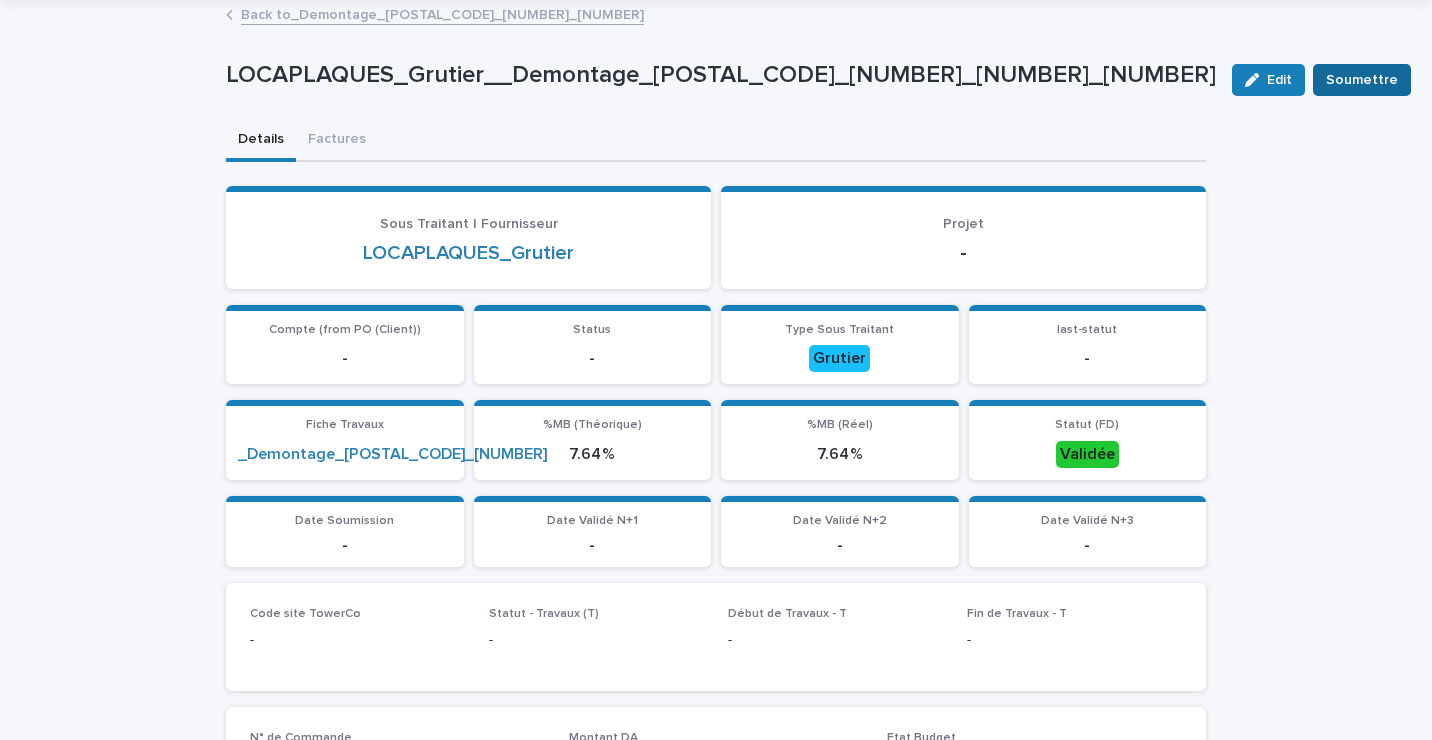 click on "Soumettre" at bounding box center (1362, 80) 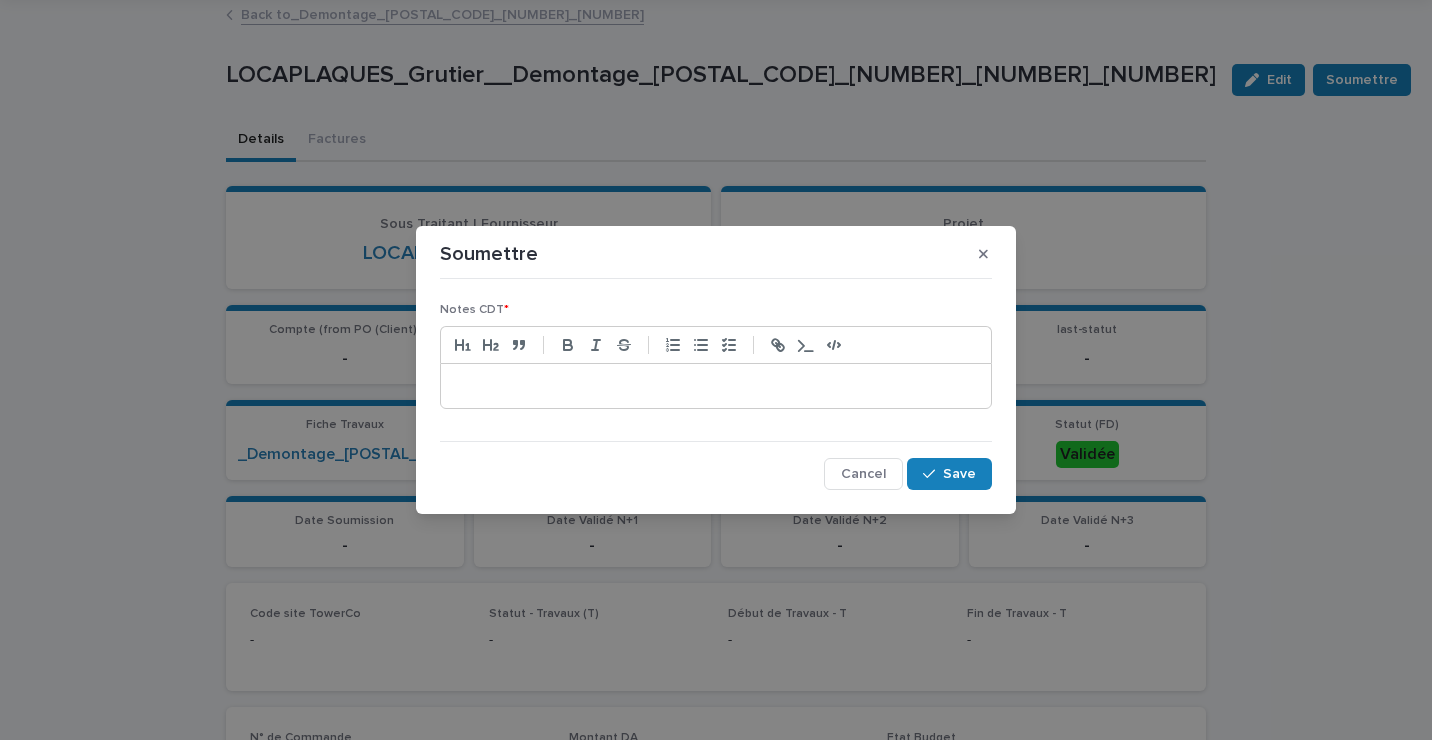click at bounding box center (716, 386) 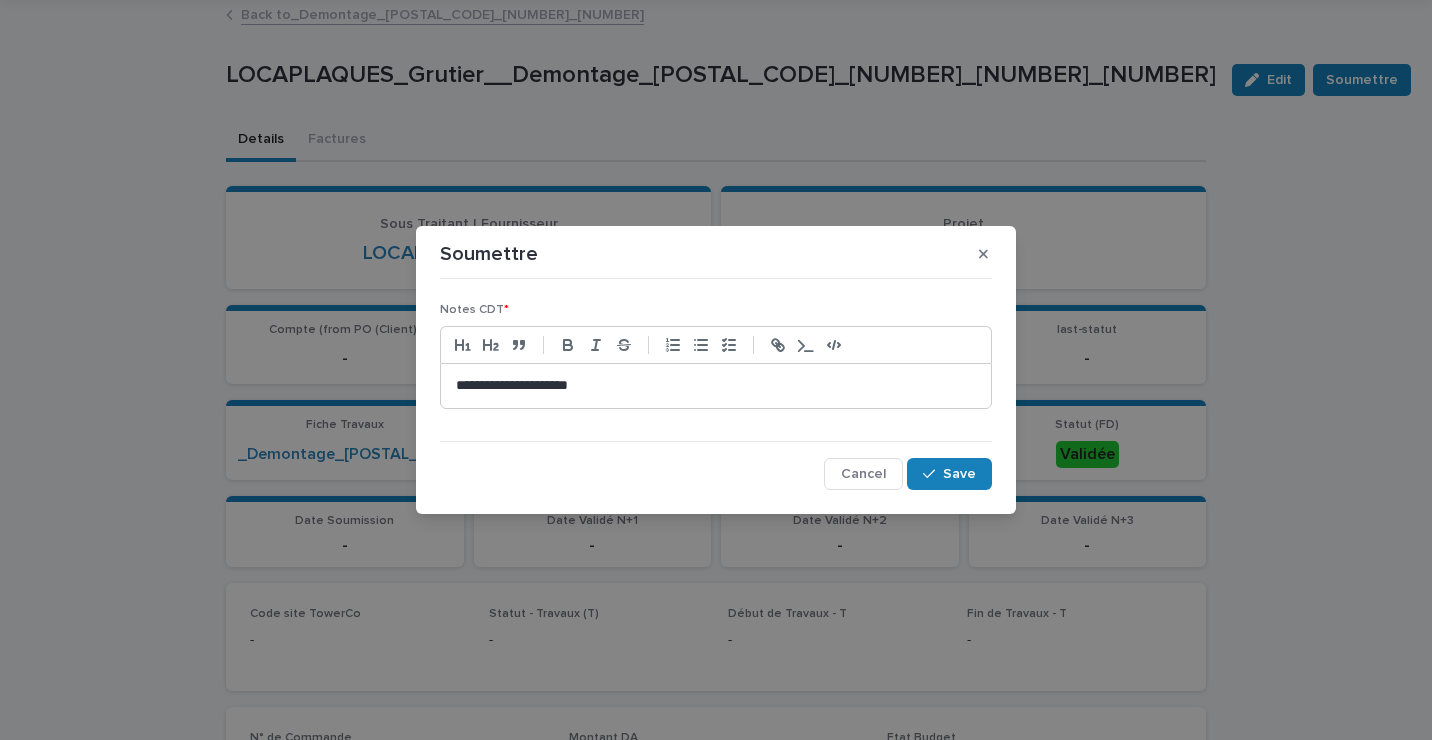 click on "**********" at bounding box center [716, 386] 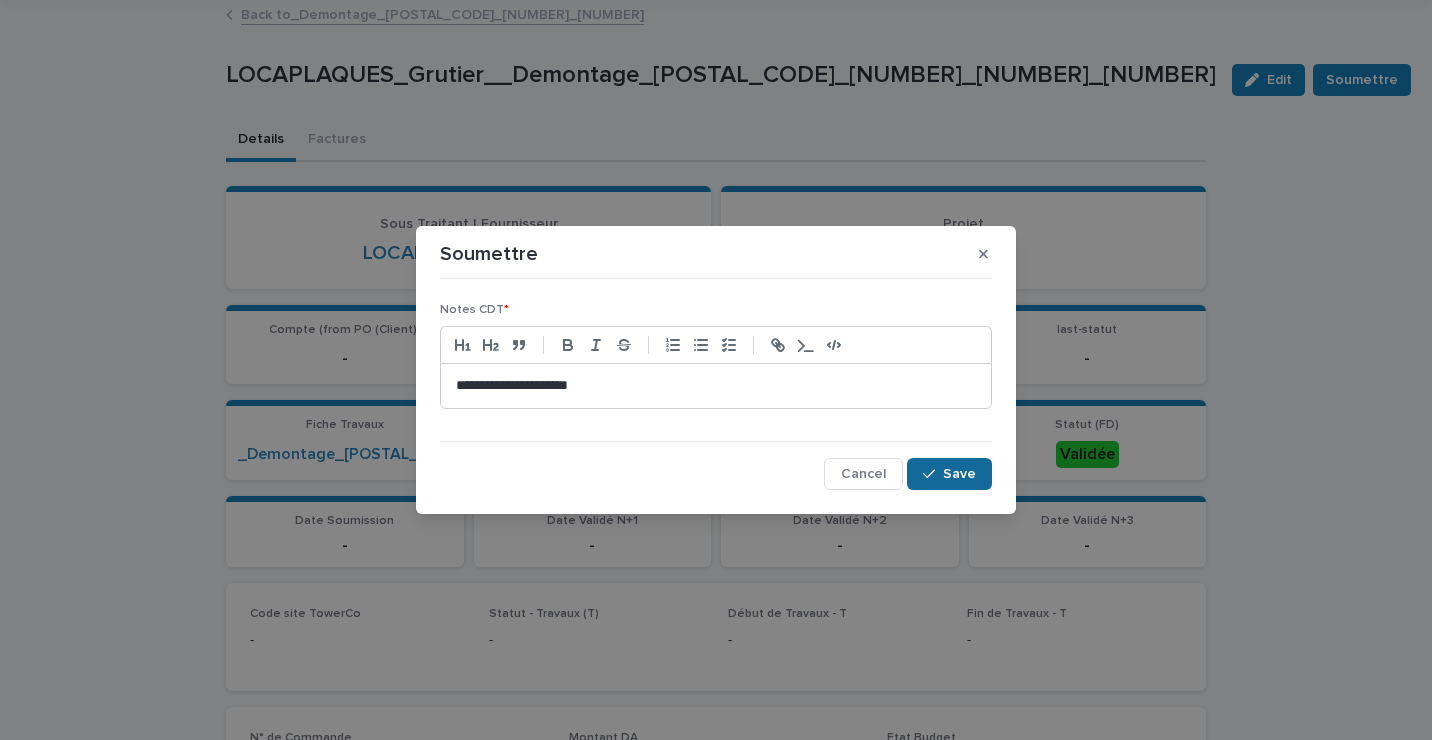 click on "Save" at bounding box center (949, 474) 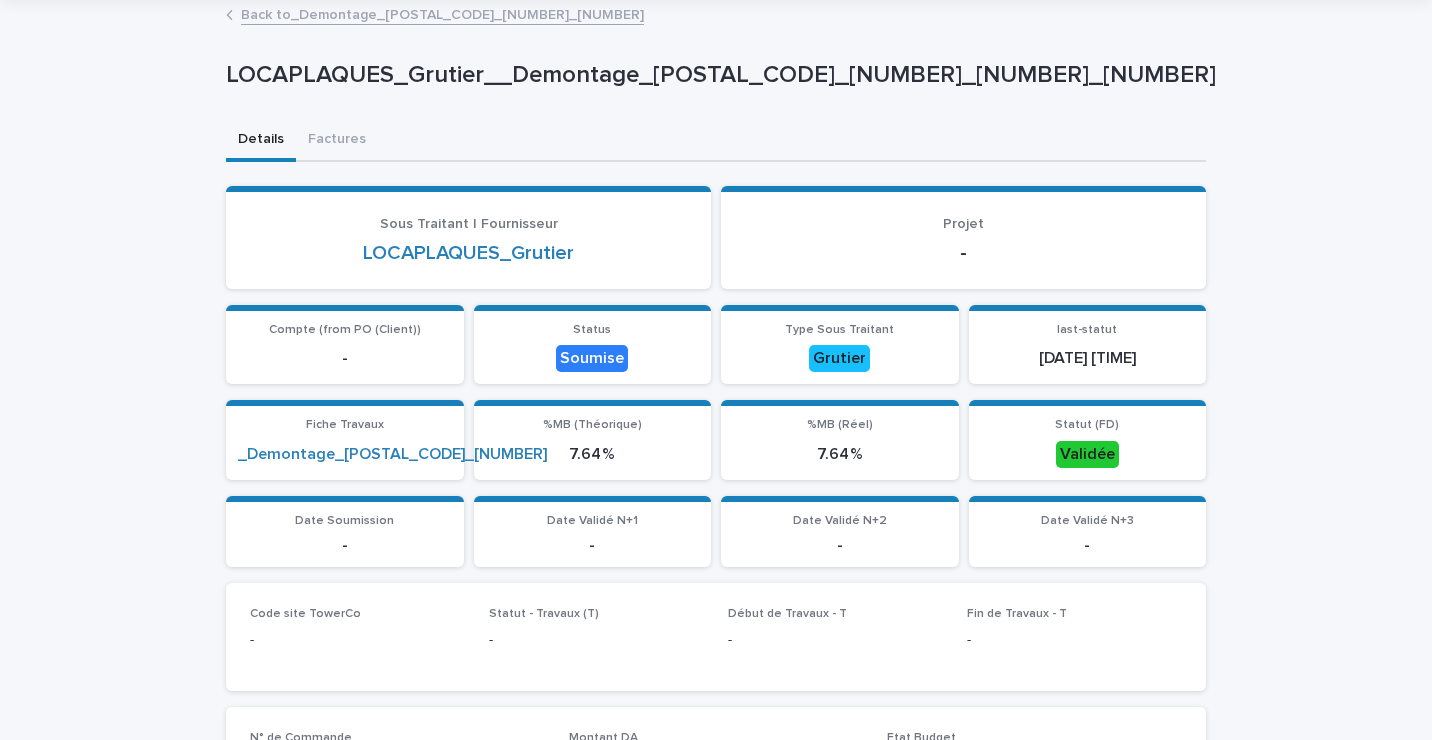 scroll, scrollTop: 0, scrollLeft: 0, axis: both 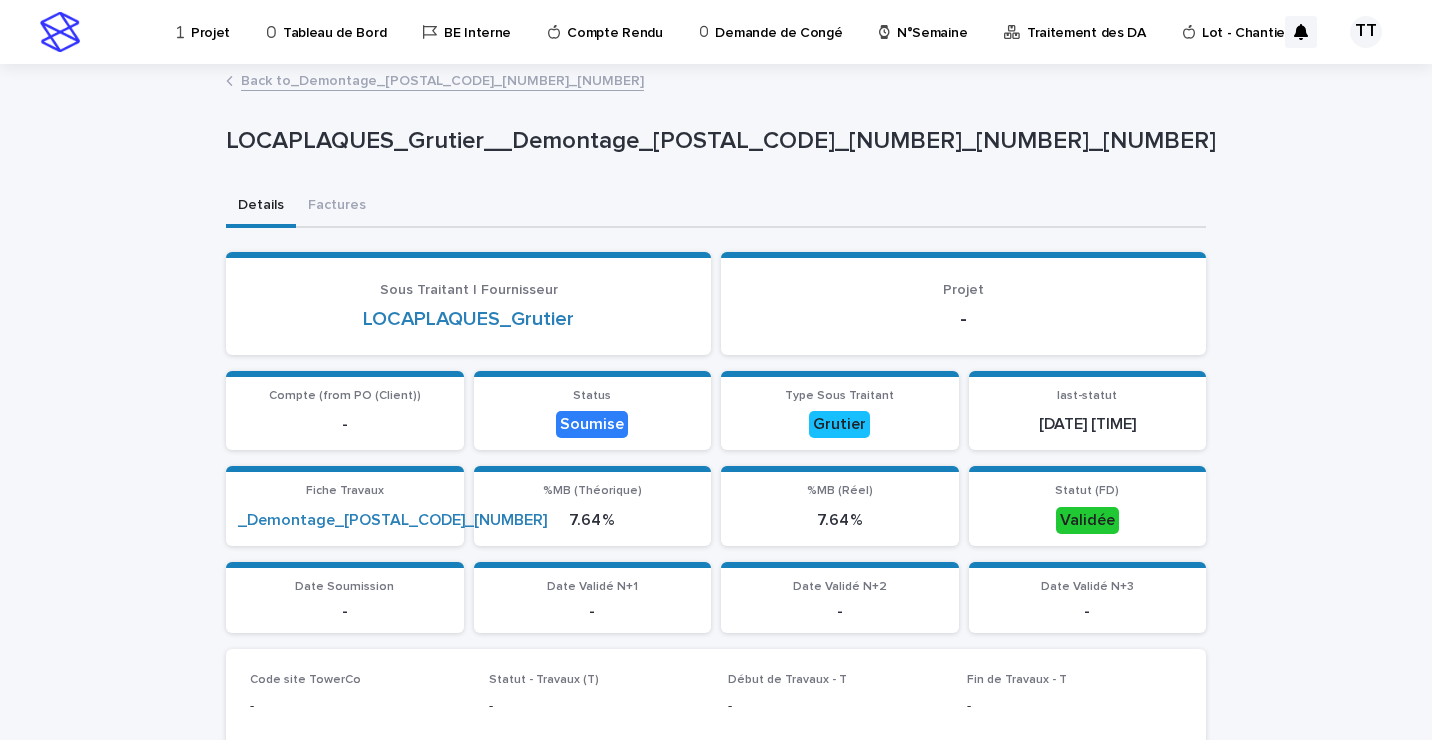 click on "Back to  _Demontage_[POSTAL_CODE]_[NUMBER]_[NUMBER]" at bounding box center [442, 79] 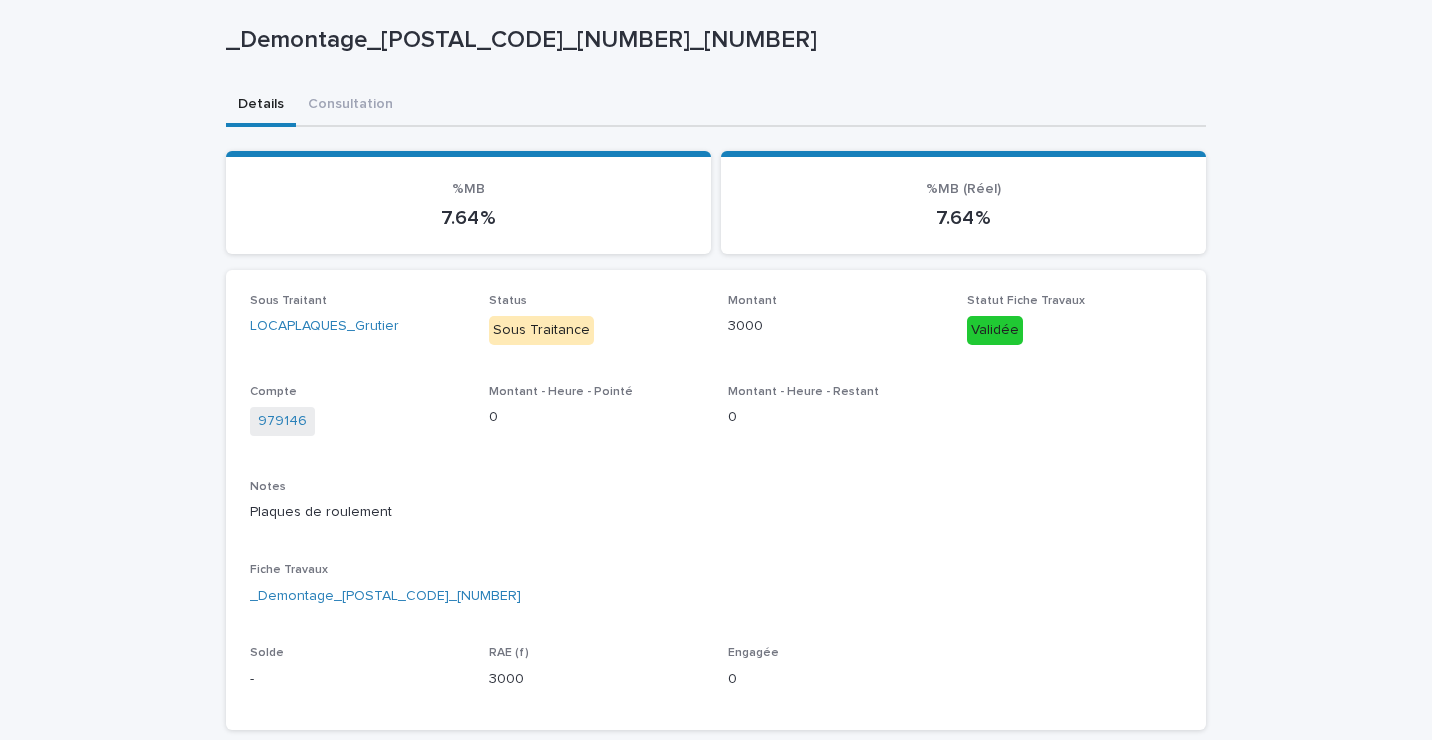 scroll, scrollTop: 0, scrollLeft: 0, axis: both 